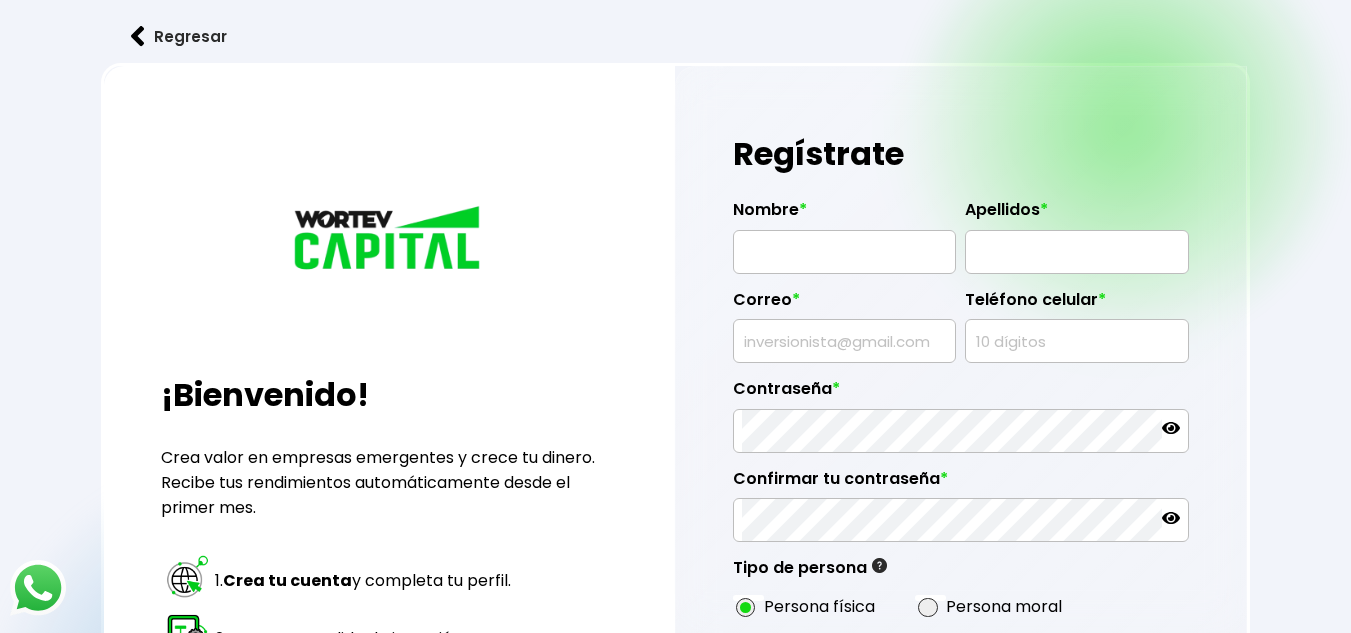 scroll, scrollTop: 0, scrollLeft: 0, axis: both 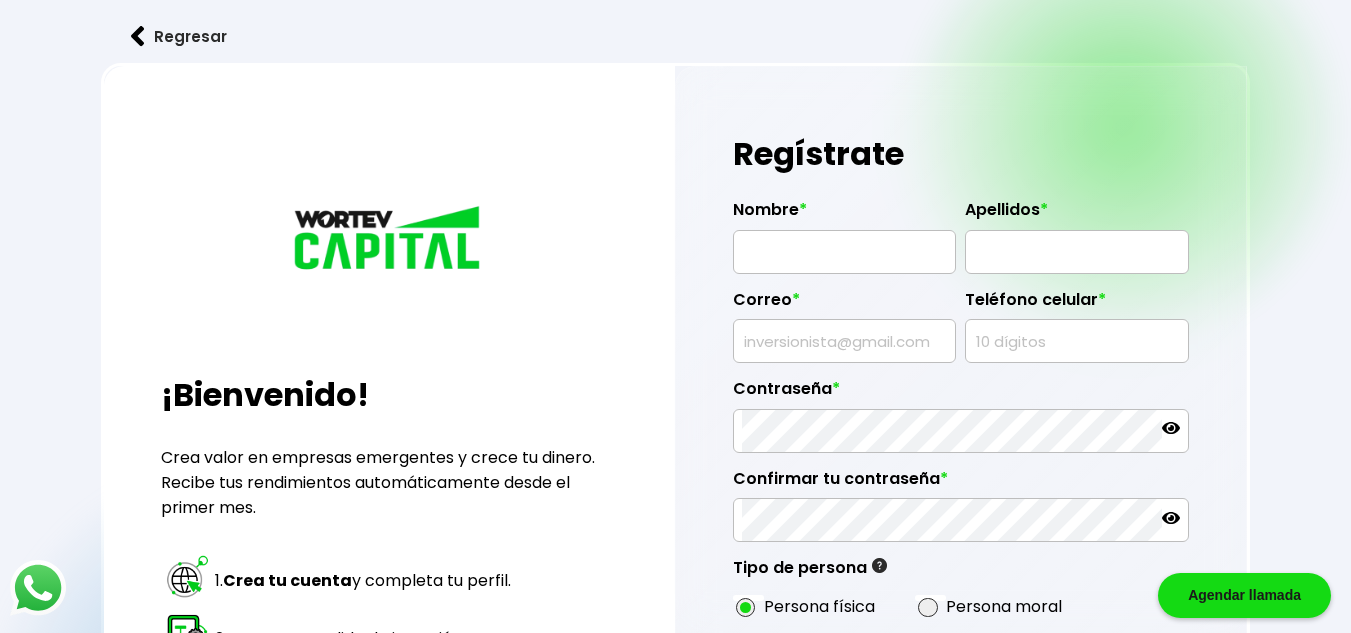 type on "[EMAIL_ADDRESS][DOMAIN_NAME]" 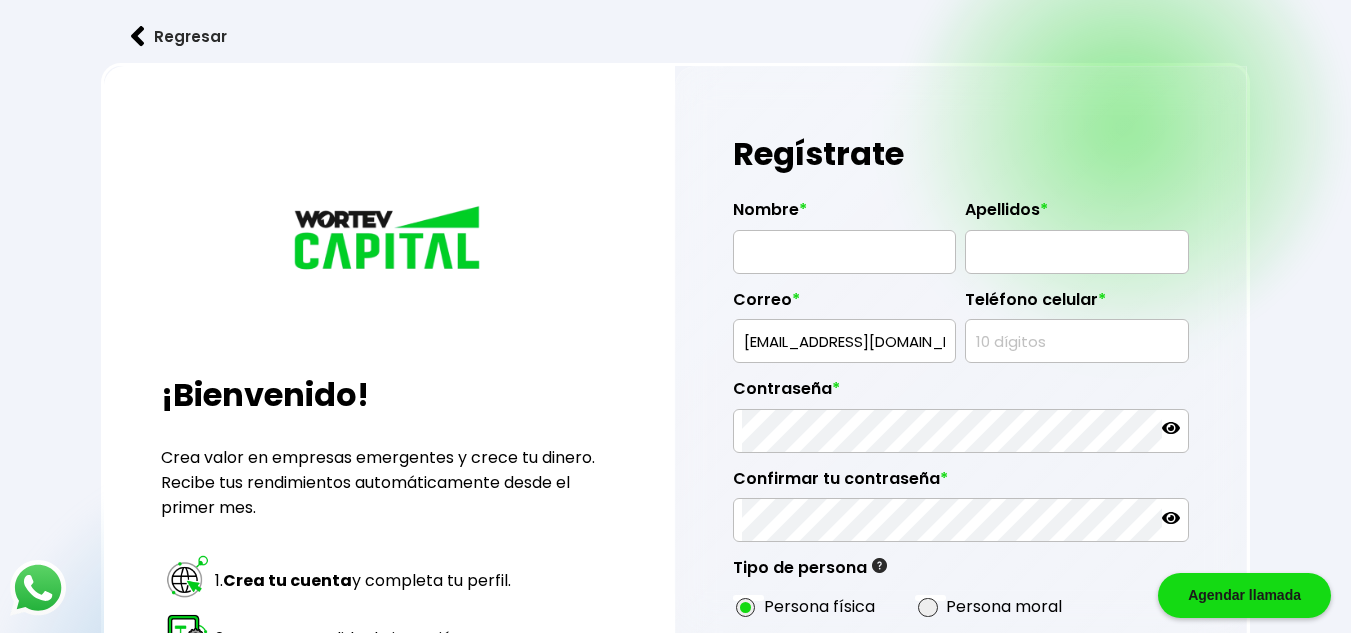 click 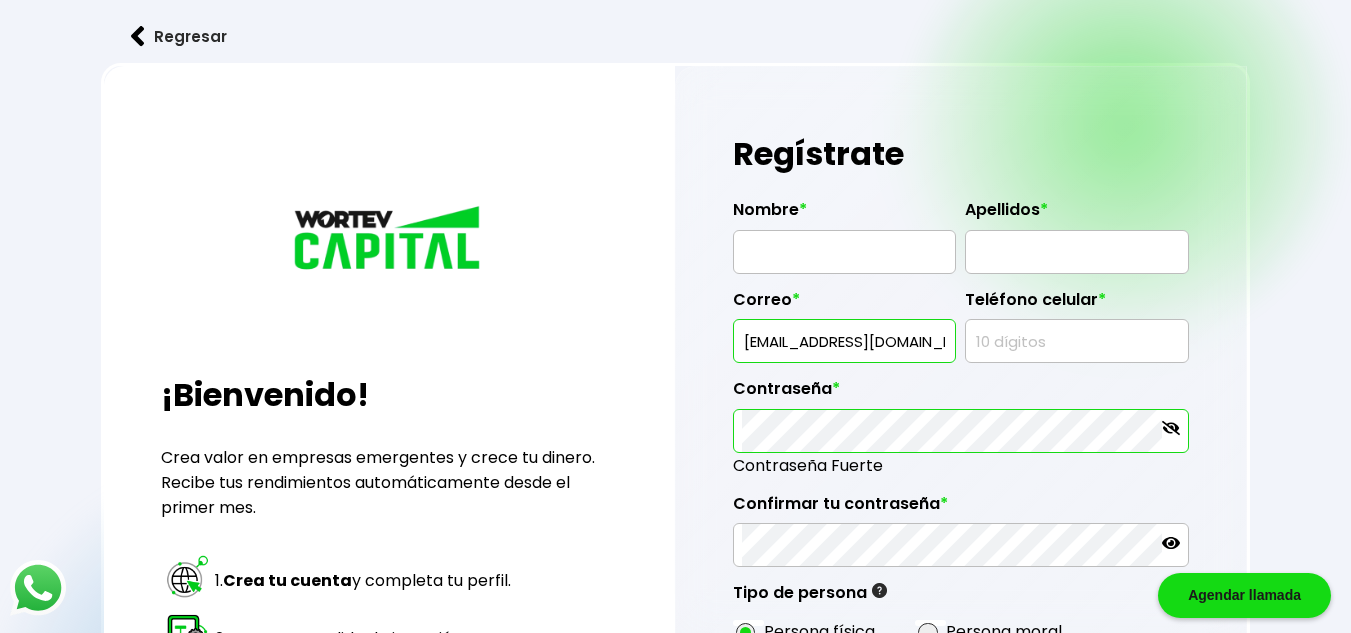 click 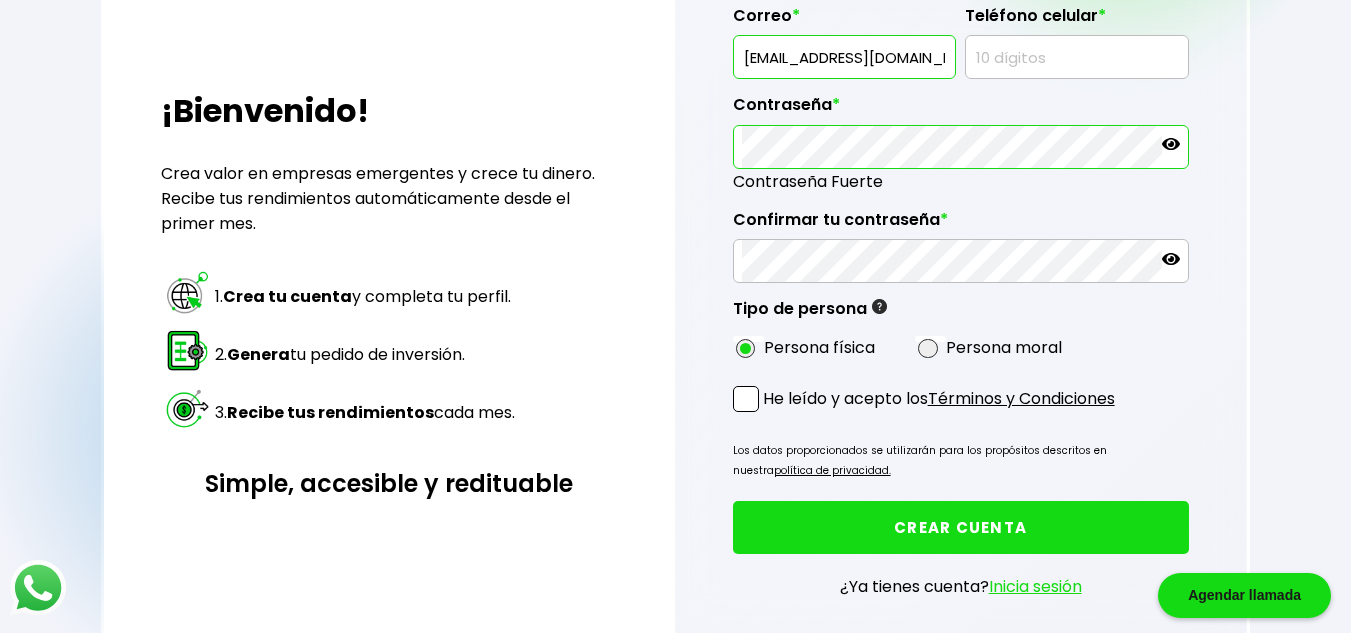 scroll, scrollTop: 305, scrollLeft: 0, axis: vertical 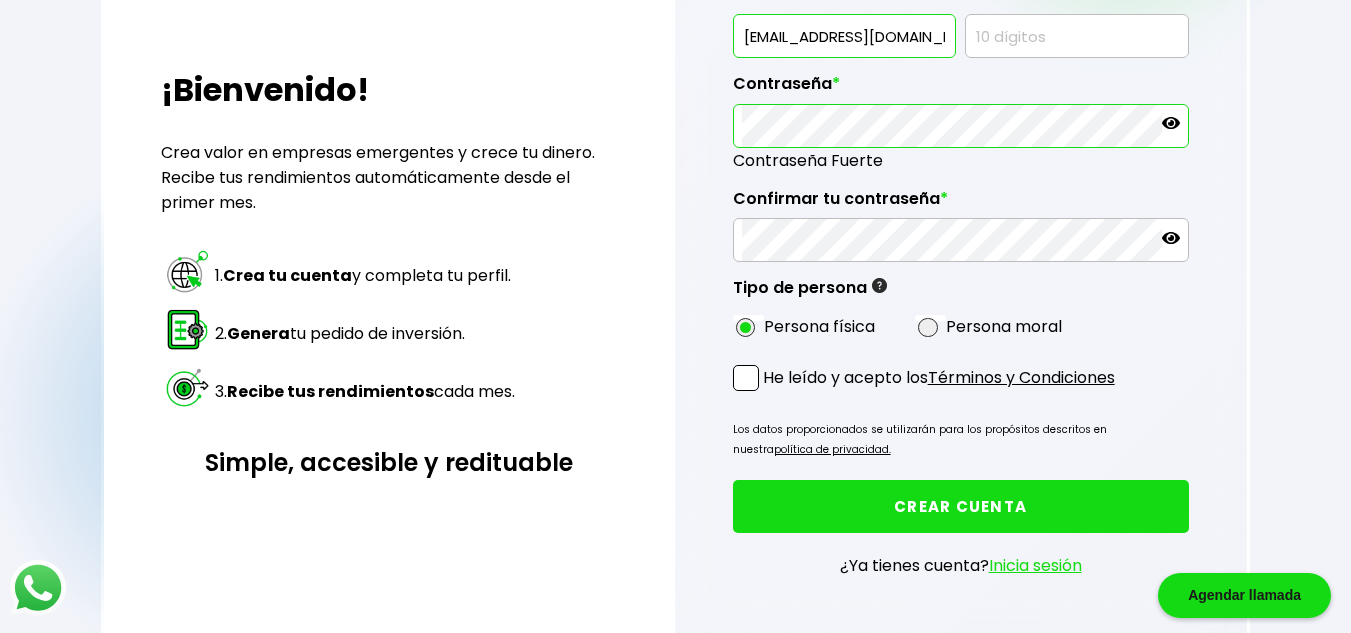 click on "Inicia sesión" at bounding box center [1035, 565] 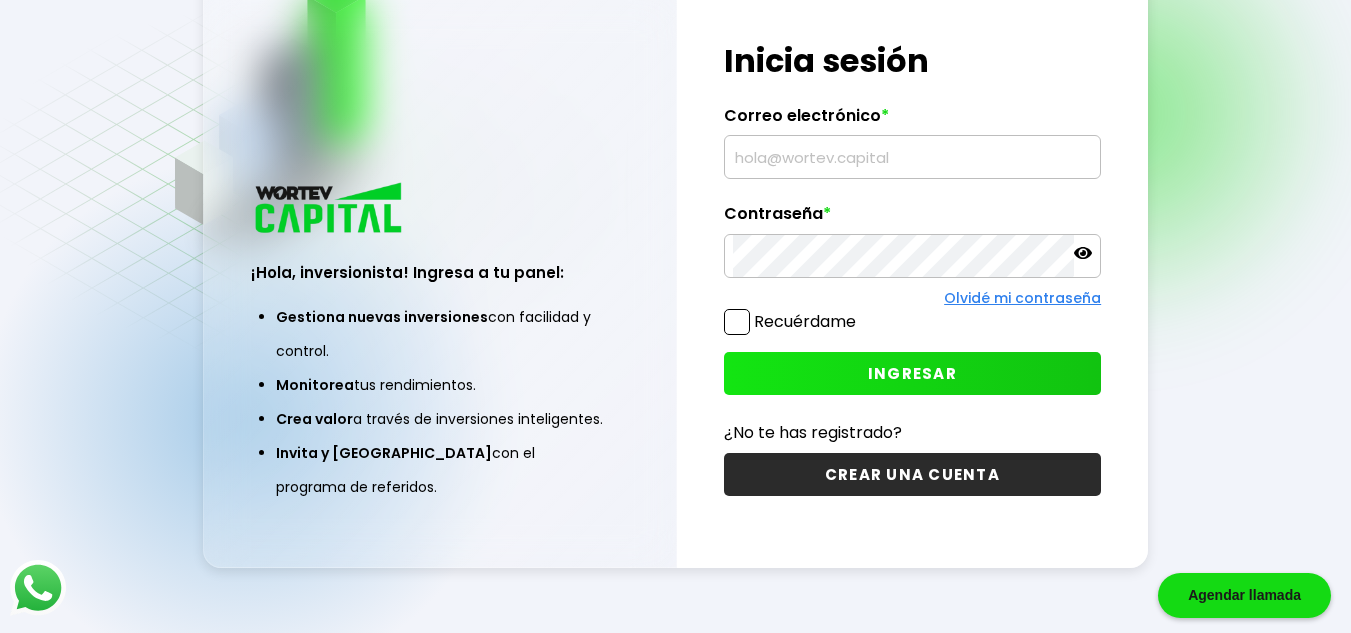 scroll, scrollTop: 100, scrollLeft: 0, axis: vertical 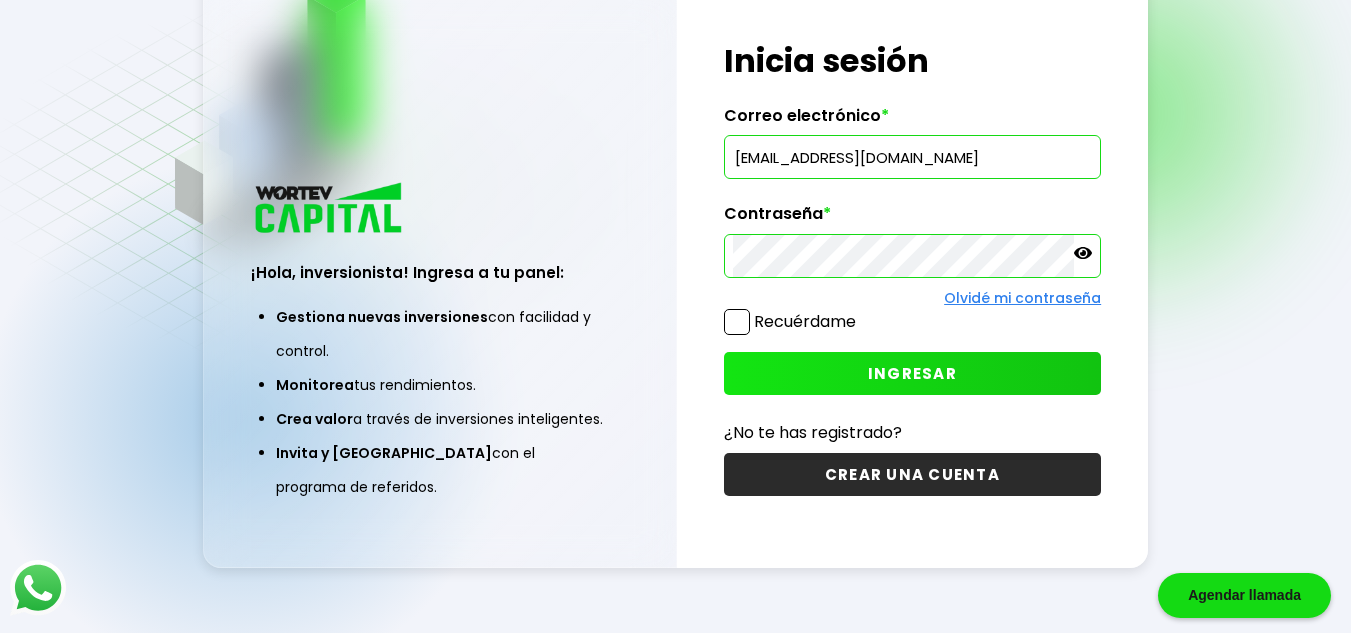click at bounding box center (737, 322) 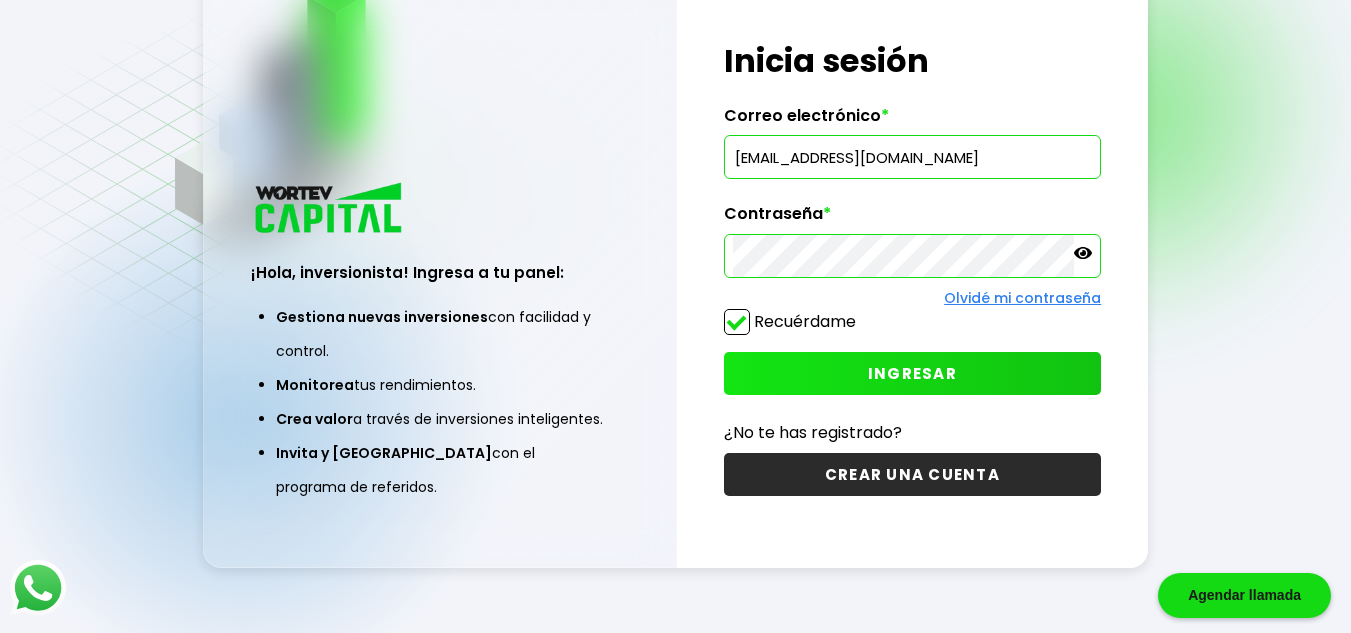 click on "INGRESAR" at bounding box center (912, 373) 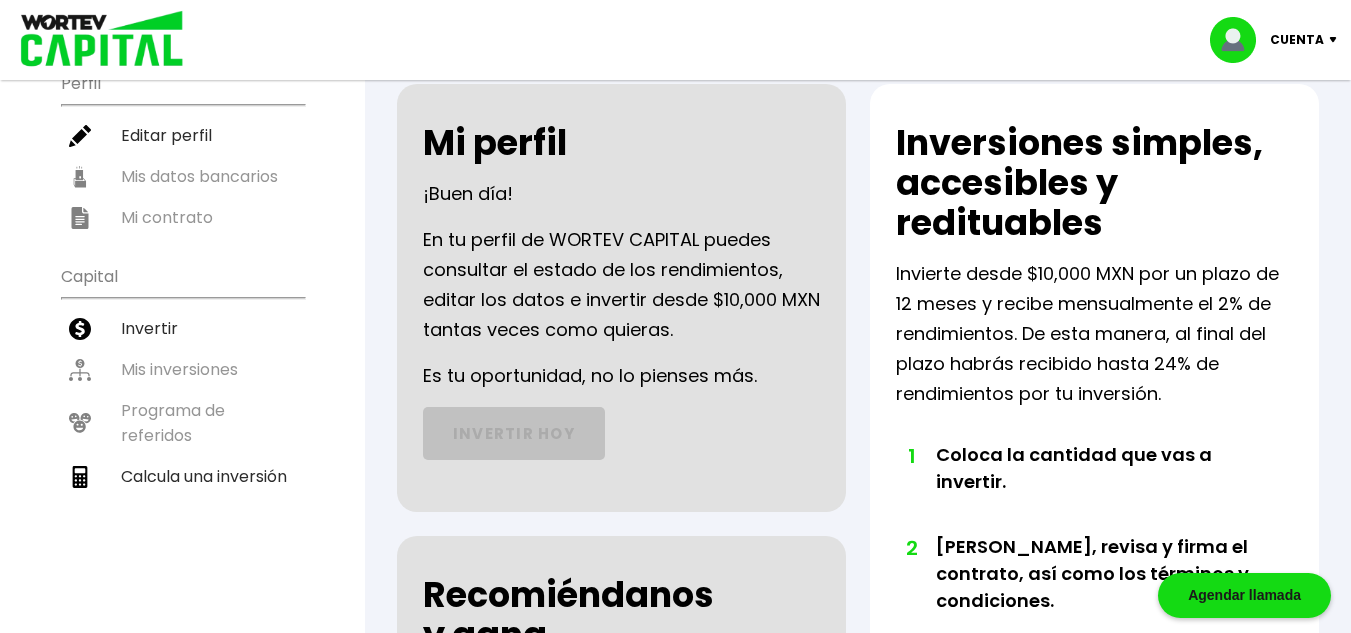 scroll, scrollTop: 0, scrollLeft: 0, axis: both 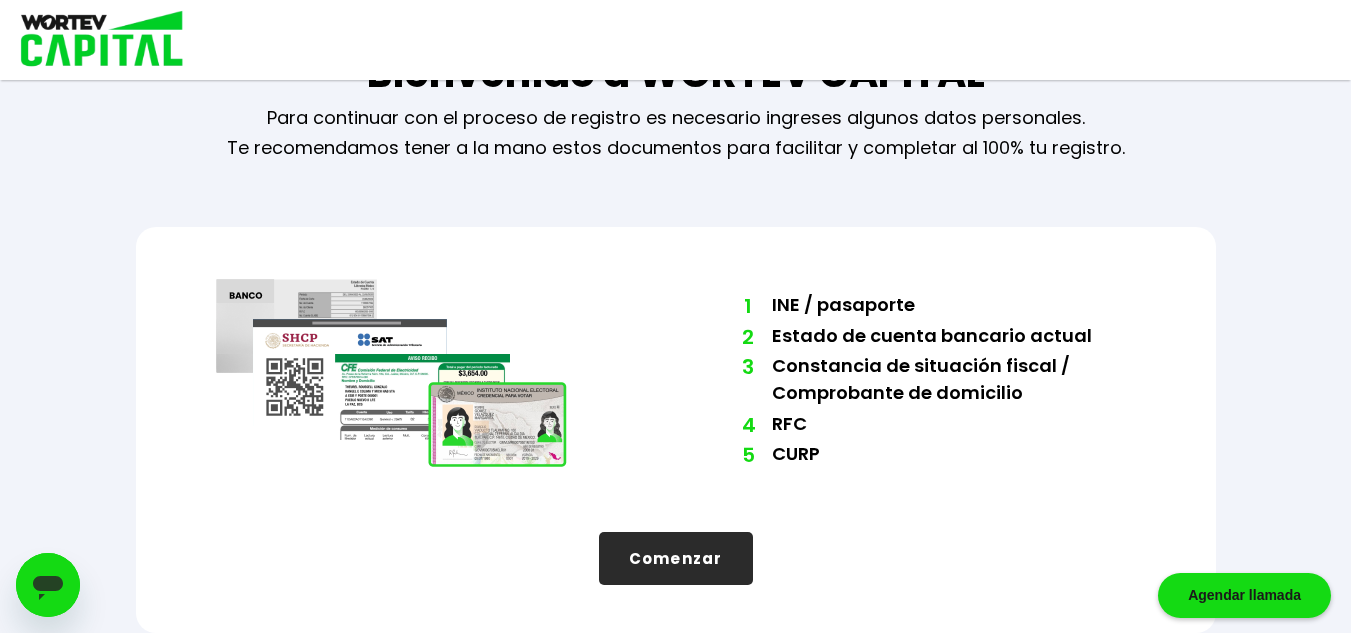 click on "1   INE / pasaporte 2   Estado de cuenta bancario actual 3   [PERSON_NAME] de situación fiscal / Comprobante de domicilio 4   RFC 5   CURP Comenzar" at bounding box center (676, 430) 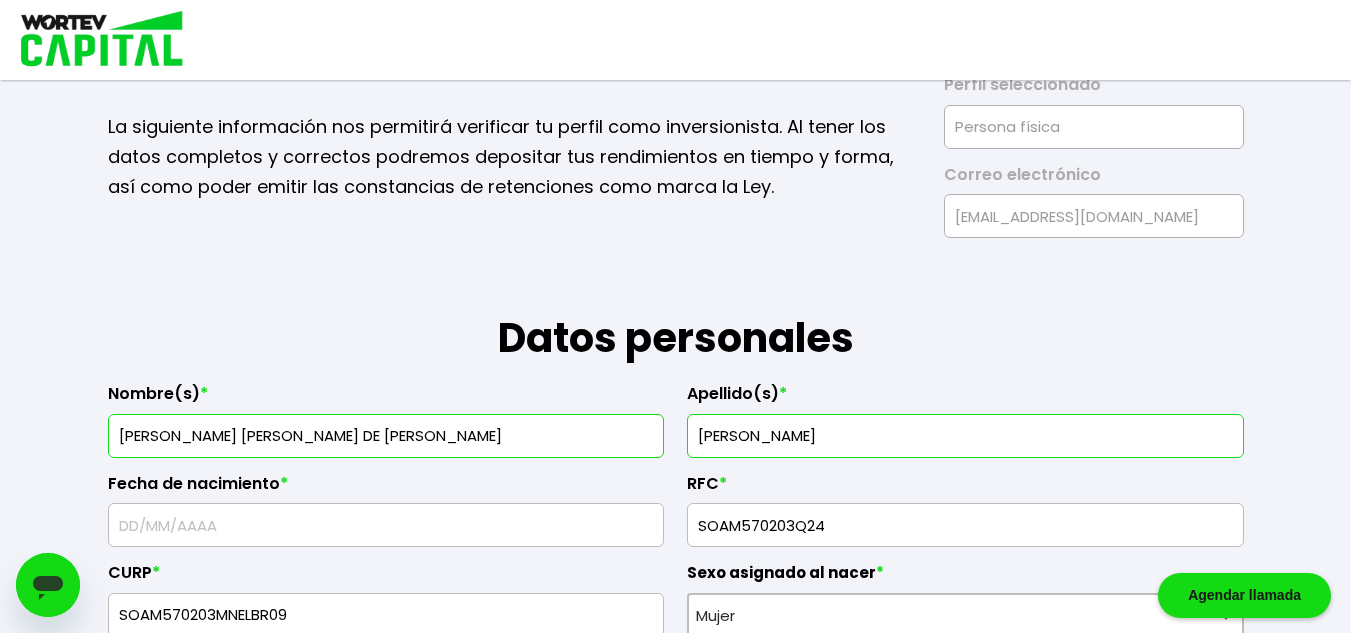 type on "[DATE]" 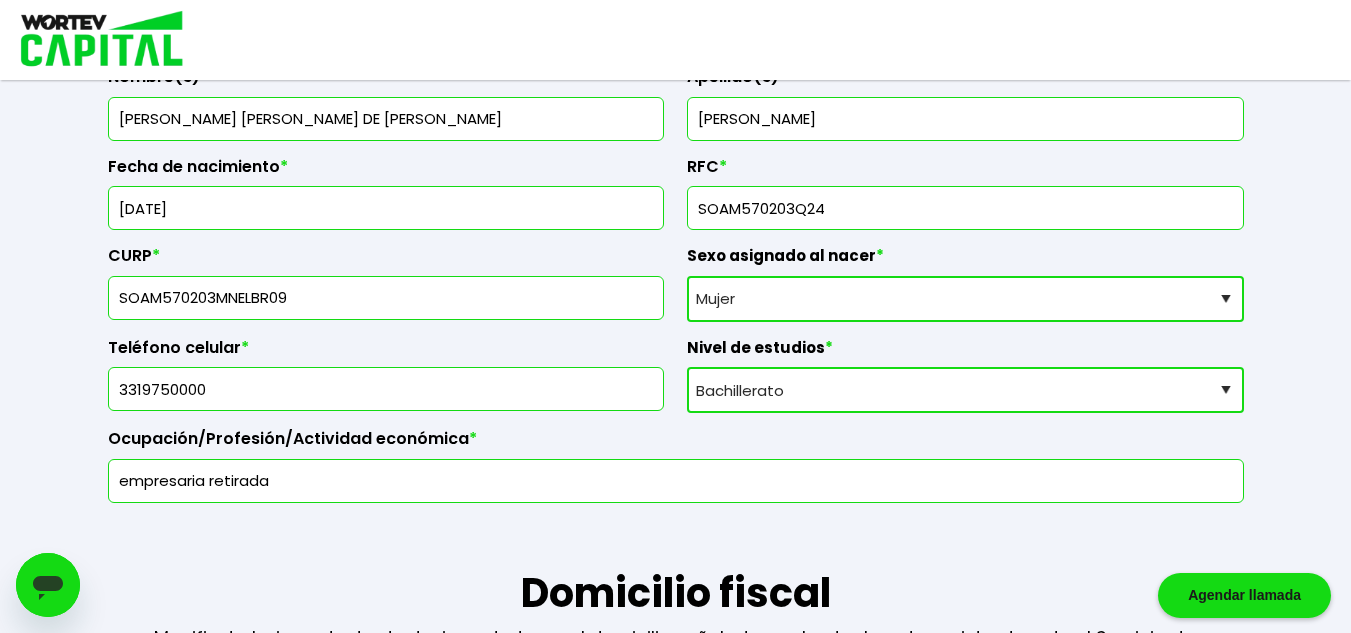 scroll, scrollTop: 400, scrollLeft: 0, axis: vertical 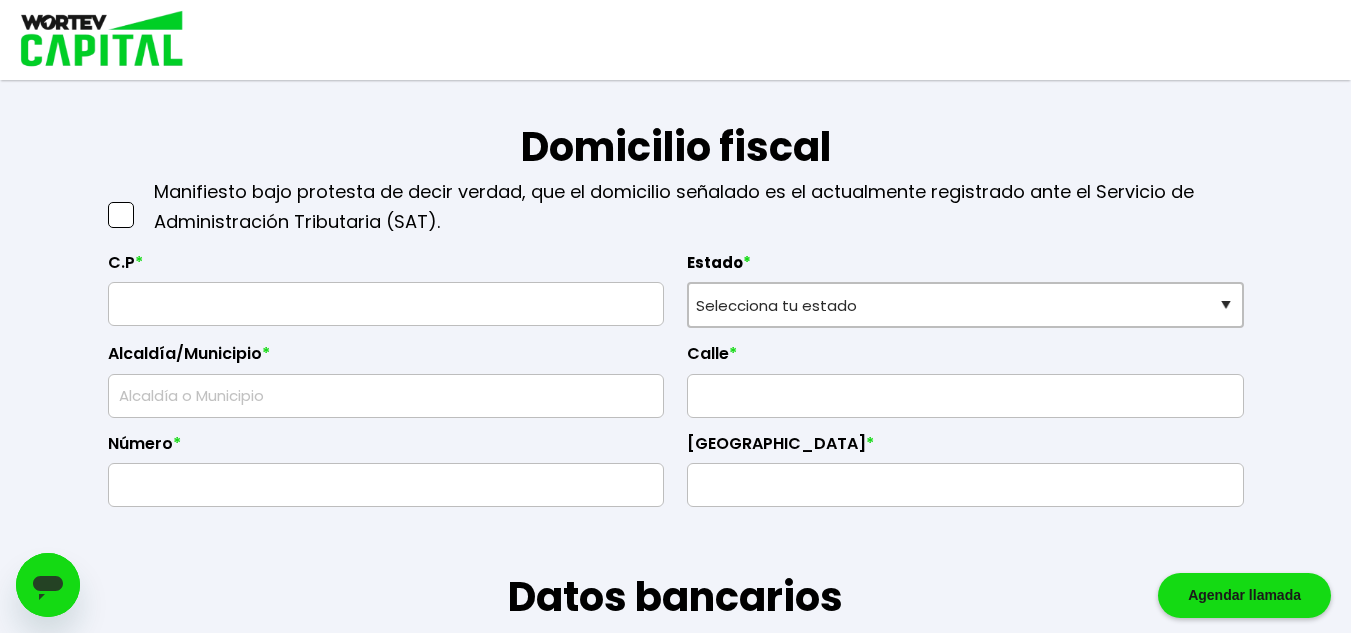 click at bounding box center [121, 215] 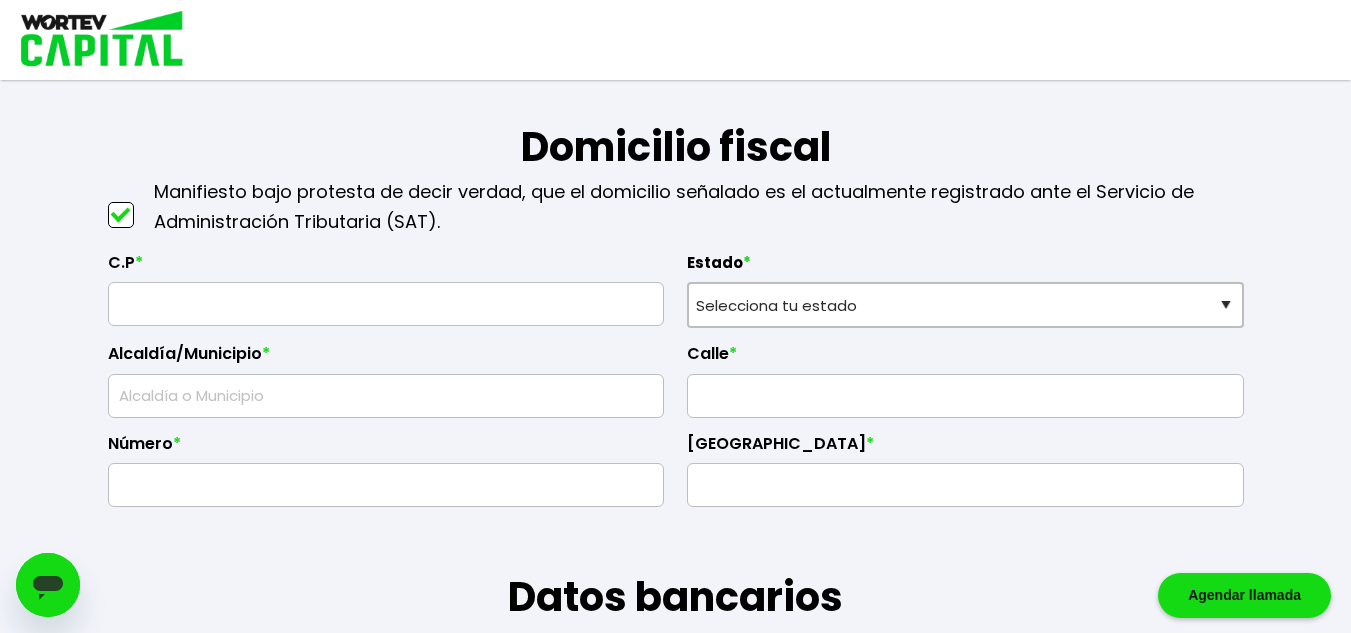 click at bounding box center [386, 304] 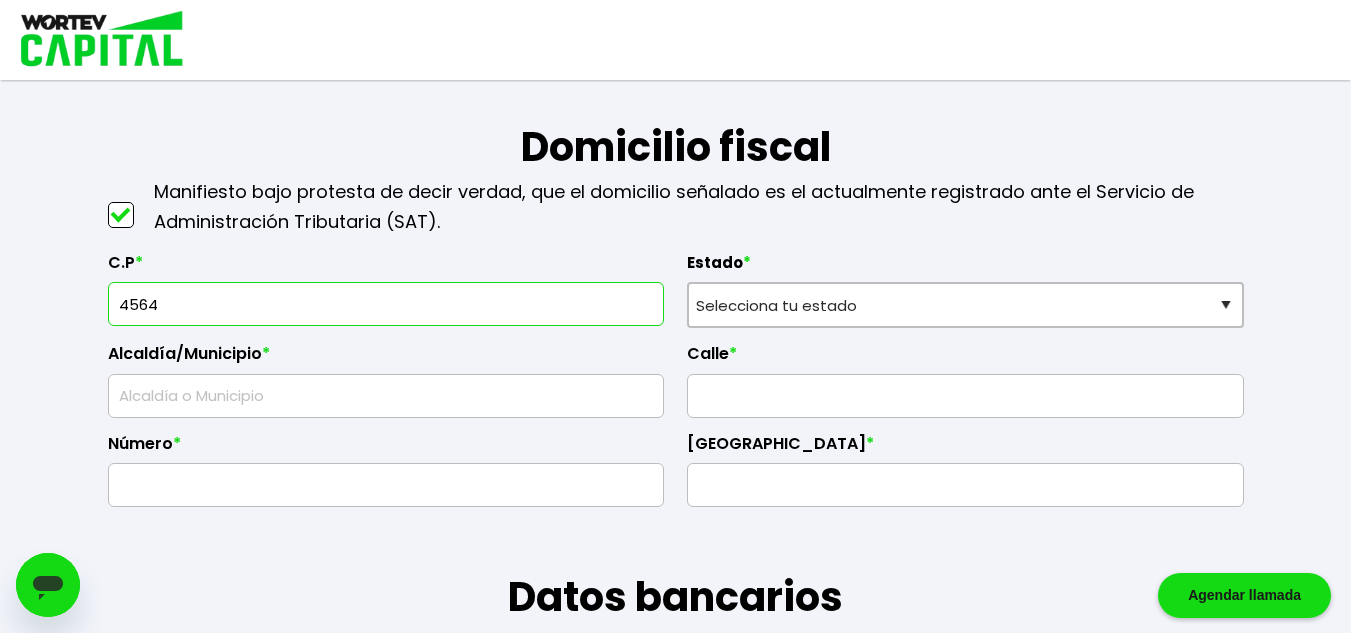type on "45645" 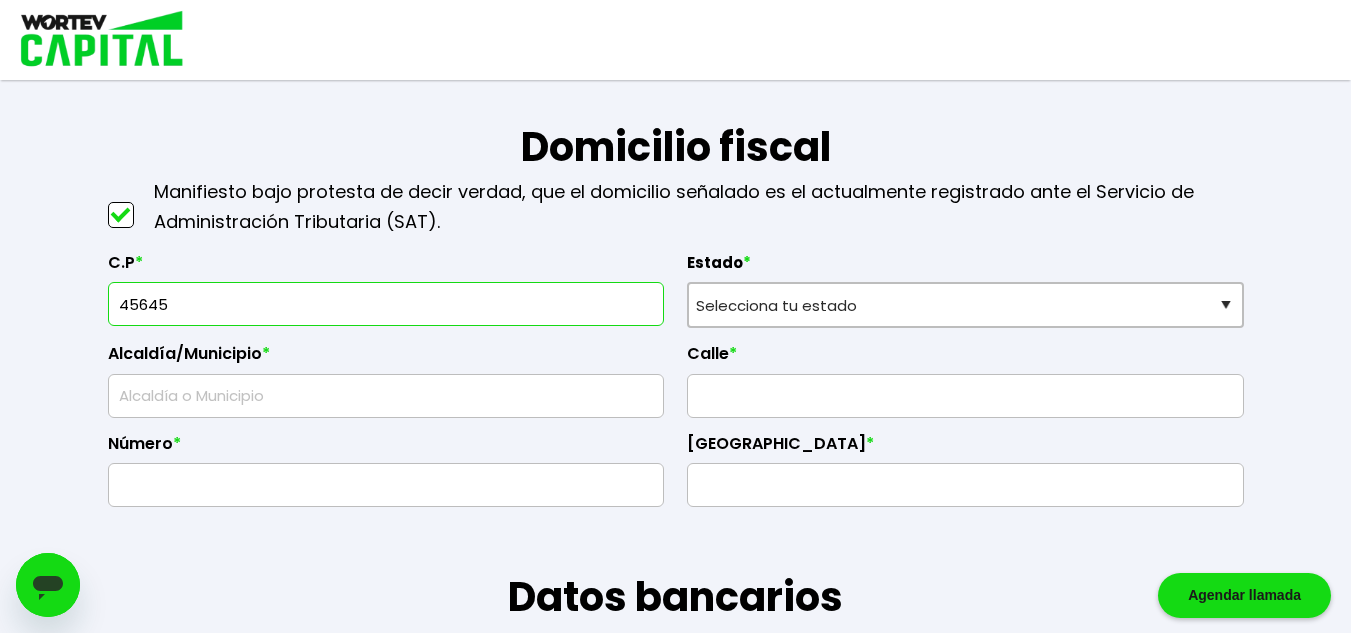 select on "[PERSON_NAME]" 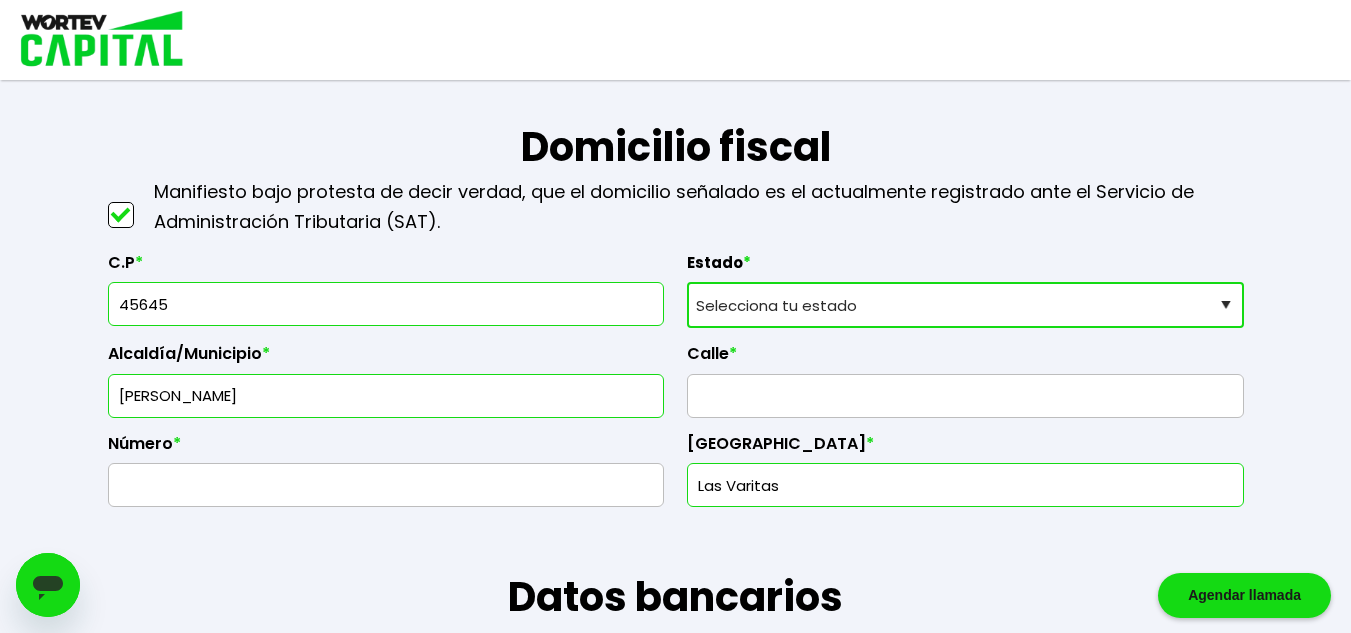 type on "45645" 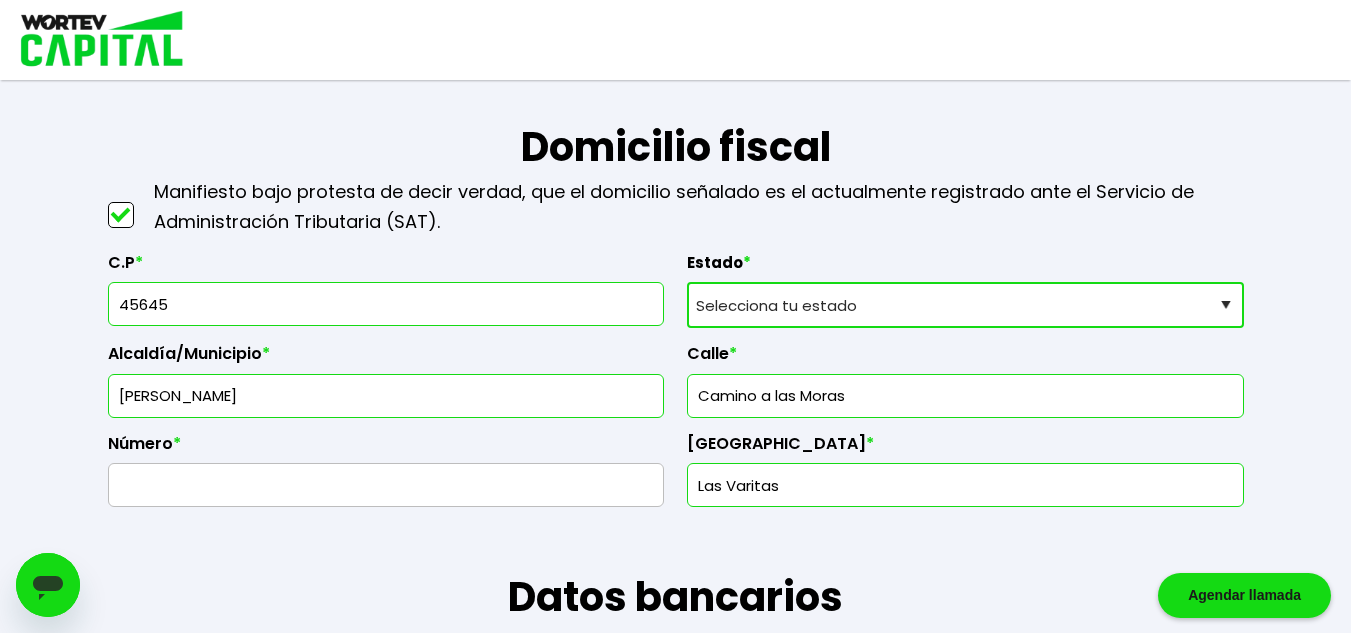 type on "Camino a las Moras" 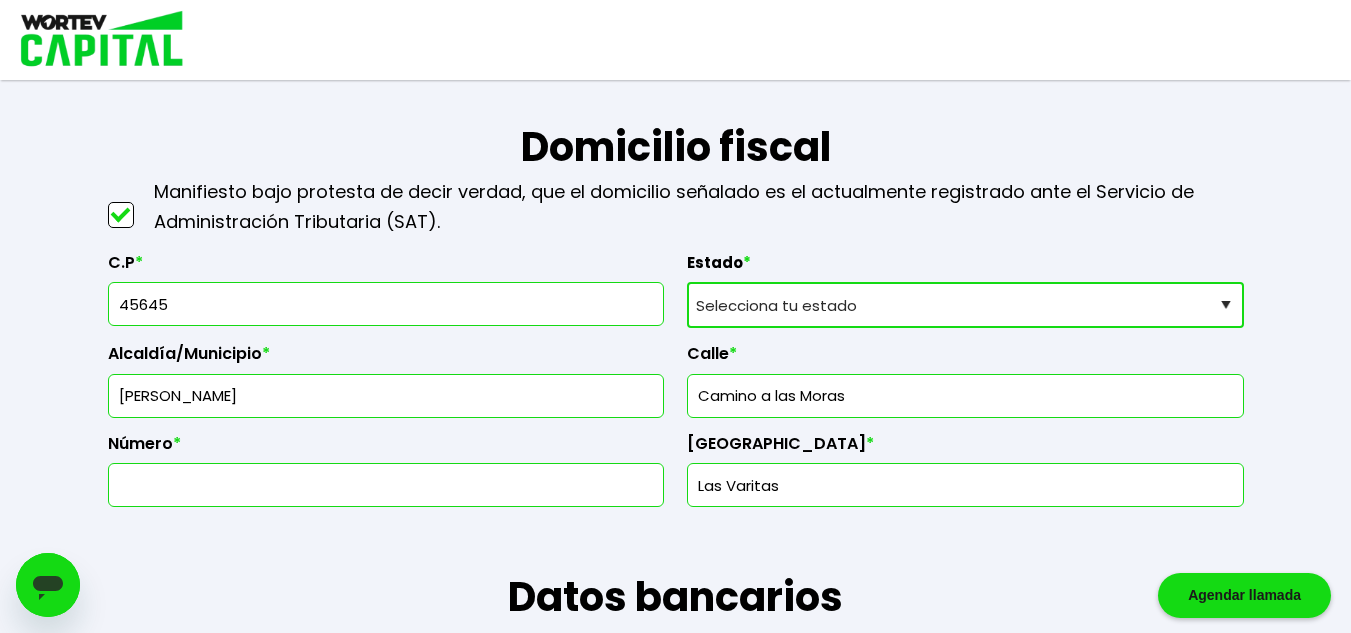 click at bounding box center (386, 485) 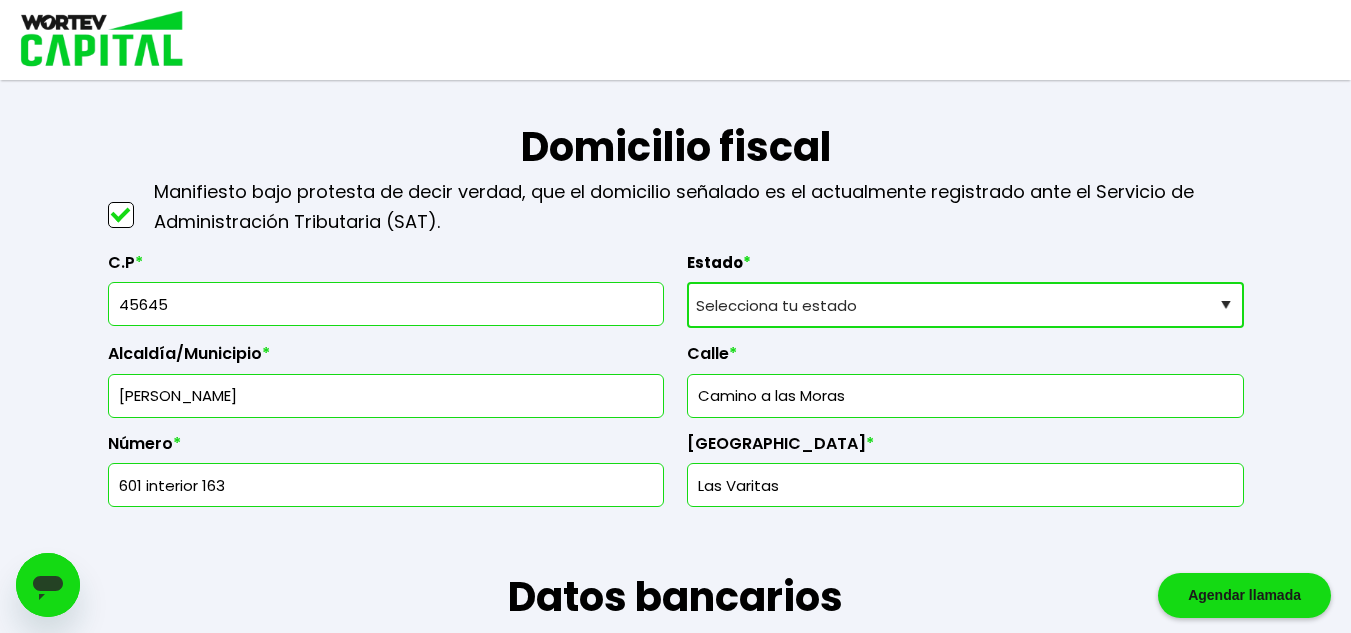 type on "601 interior 163" 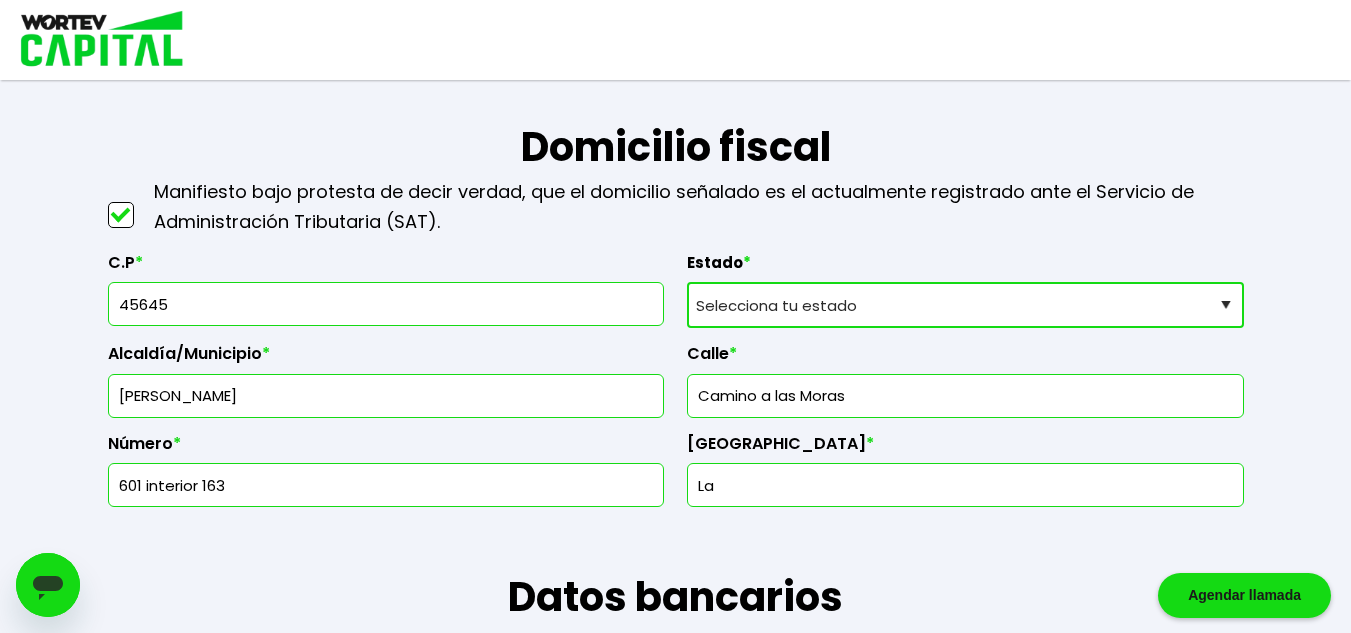 type on "L" 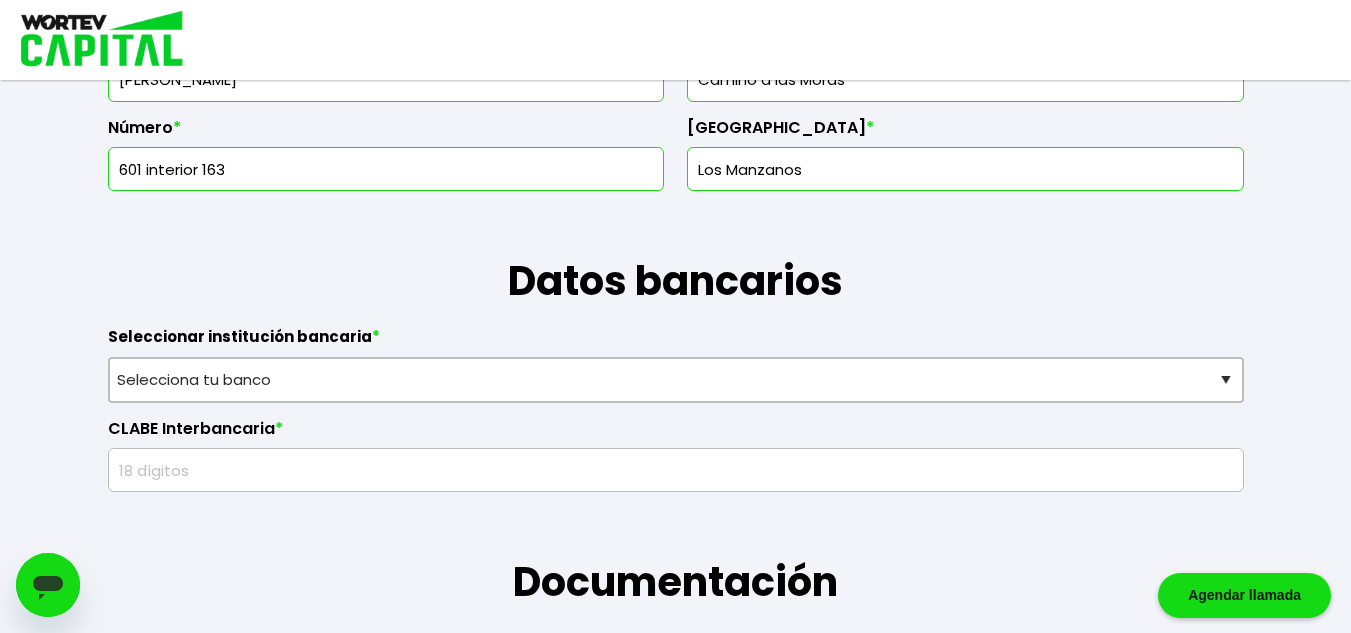 scroll, scrollTop: 1196, scrollLeft: 0, axis: vertical 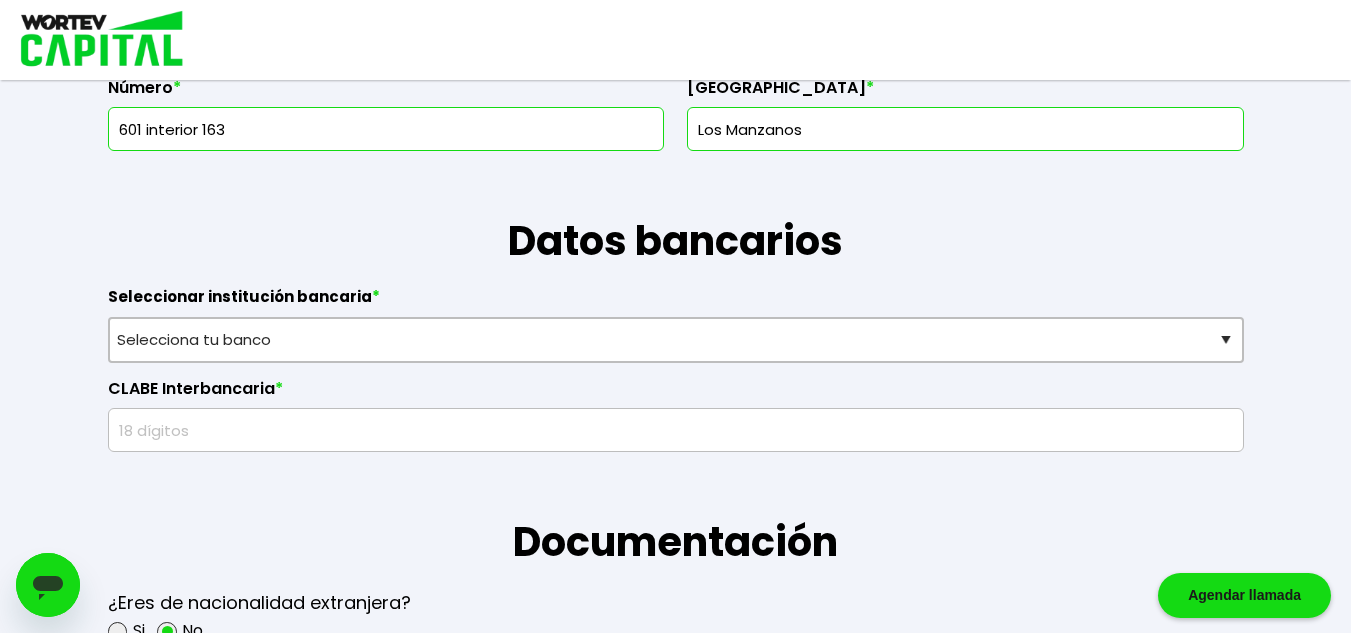 type on "Los Manzanos" 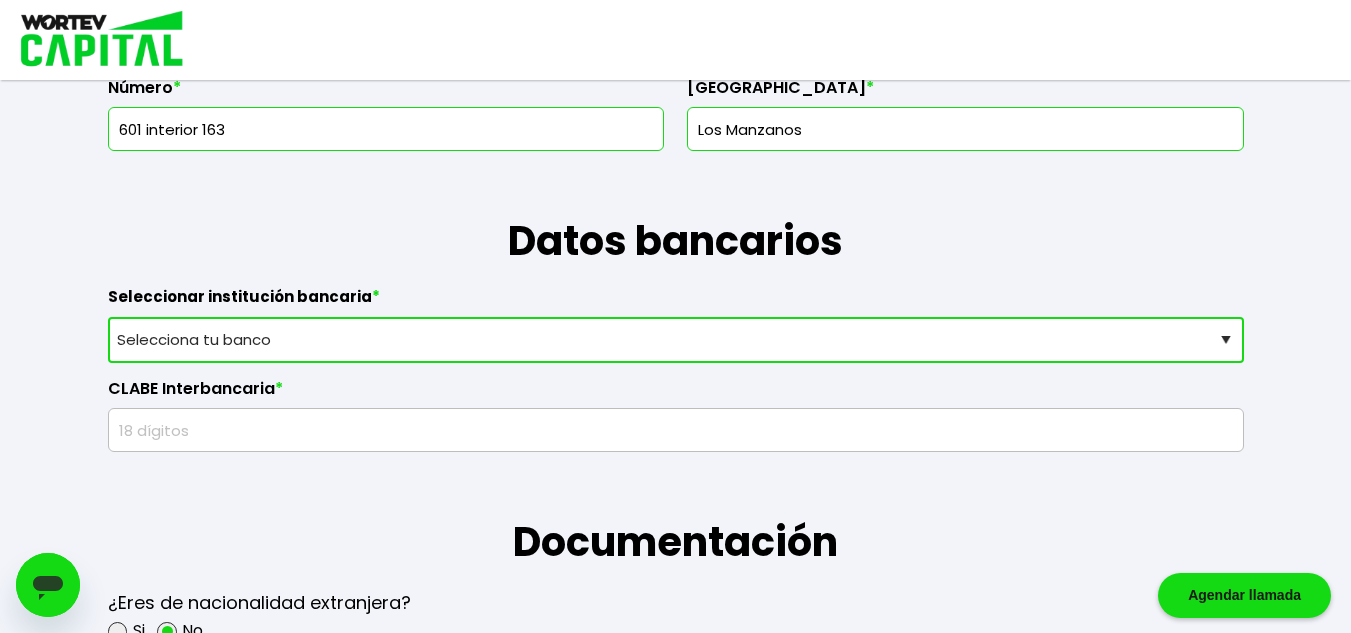 click on "Selecciona tu banco ABC Capital Actinver Afirme Albo ASP Banamex Banbajio Banco Autofin Banco Azteca Banco Bancrea Banco Base Banco Inmobiliario Mexicano Banco Sabadell Banco ve por más Bancoppel Banjercito Bankaool Banorte Banregio Banregio (Hey Banco) Bansefi Bansi BBVA Bancomer Bineo Caja Morelia Valladolid Caja Popular Mexicana Caja Yanga CIBanco Compartamos Banco CONSUBANCO Cuenca Finsus Fondeadora Grupo Financiero MULTIVA HSBC Inbursa INTERCAM Banco INVEX IXE Klar Alternativos ku-bo Financiero, S.A. de C.V. Mercado Pago Mifel Nu Bank Santander Scotiabank Stori STP Uala Otro" at bounding box center (676, 340) 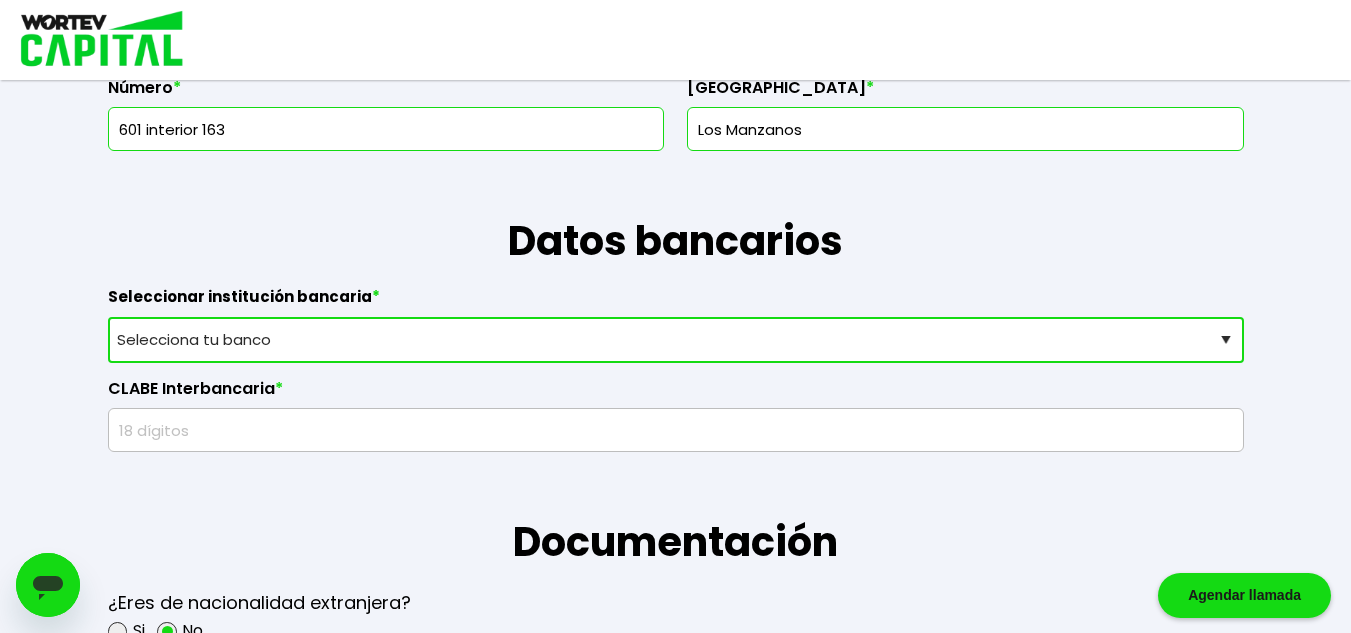 select on "BBVA Bancomer" 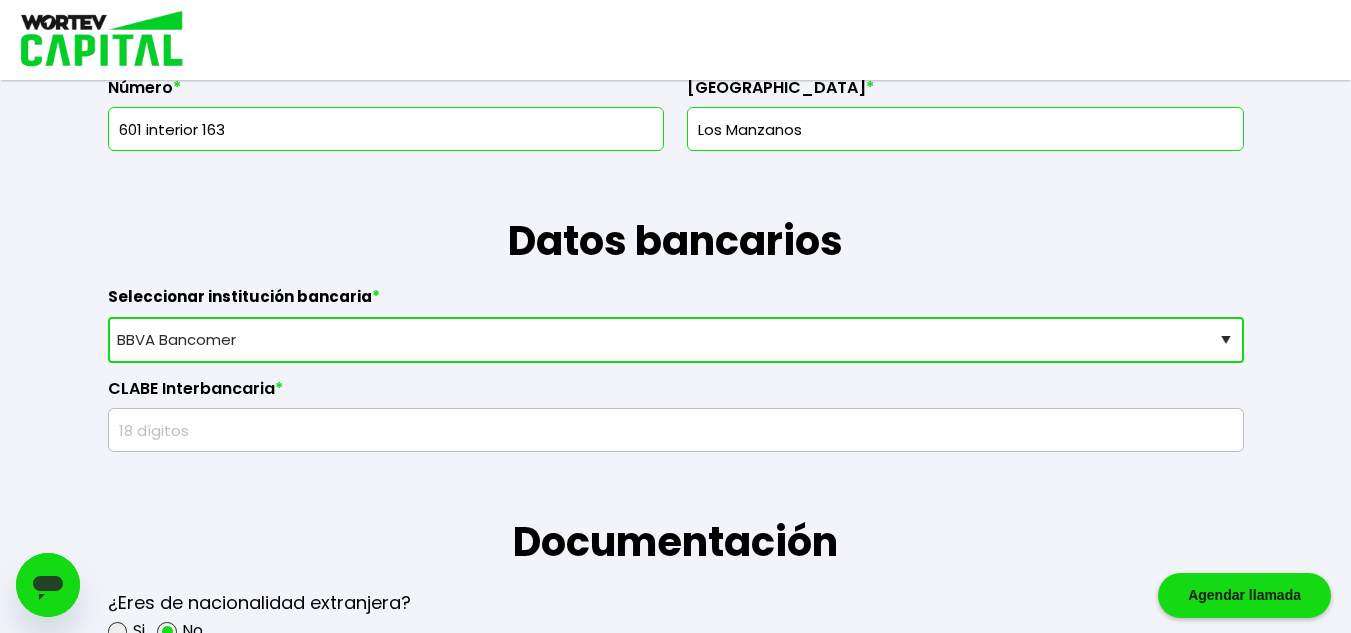 click on "Selecciona tu banco ABC Capital Actinver Afirme Albo ASP Banamex Banbajio Banco Autofin Banco Azteca Banco Bancrea Banco Base Banco Inmobiliario Mexicano Banco Sabadell Banco ve por más Bancoppel Banjercito Bankaool Banorte Banregio Banregio (Hey Banco) Bansefi Bansi BBVA Bancomer Bineo Caja Morelia Valladolid Caja Popular Mexicana Caja Yanga CIBanco Compartamos Banco CONSUBANCO Cuenca Finsus Fondeadora Grupo Financiero MULTIVA HSBC Inbursa INTERCAM Banco INVEX IXE Klar Alternativos ku-bo Financiero, S.A. de C.V. Mercado Pago Mifel Nu Bank Santander Scotiabank Stori STP Uala Otro" at bounding box center [676, 340] 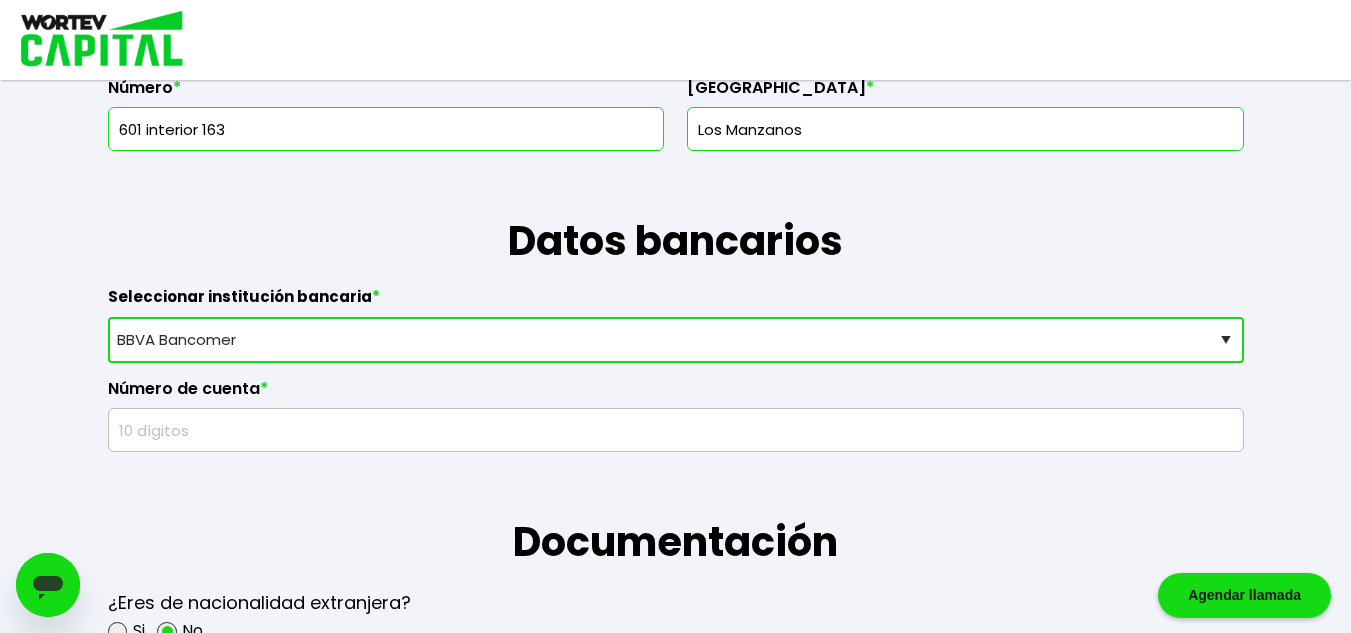 click at bounding box center [676, 430] 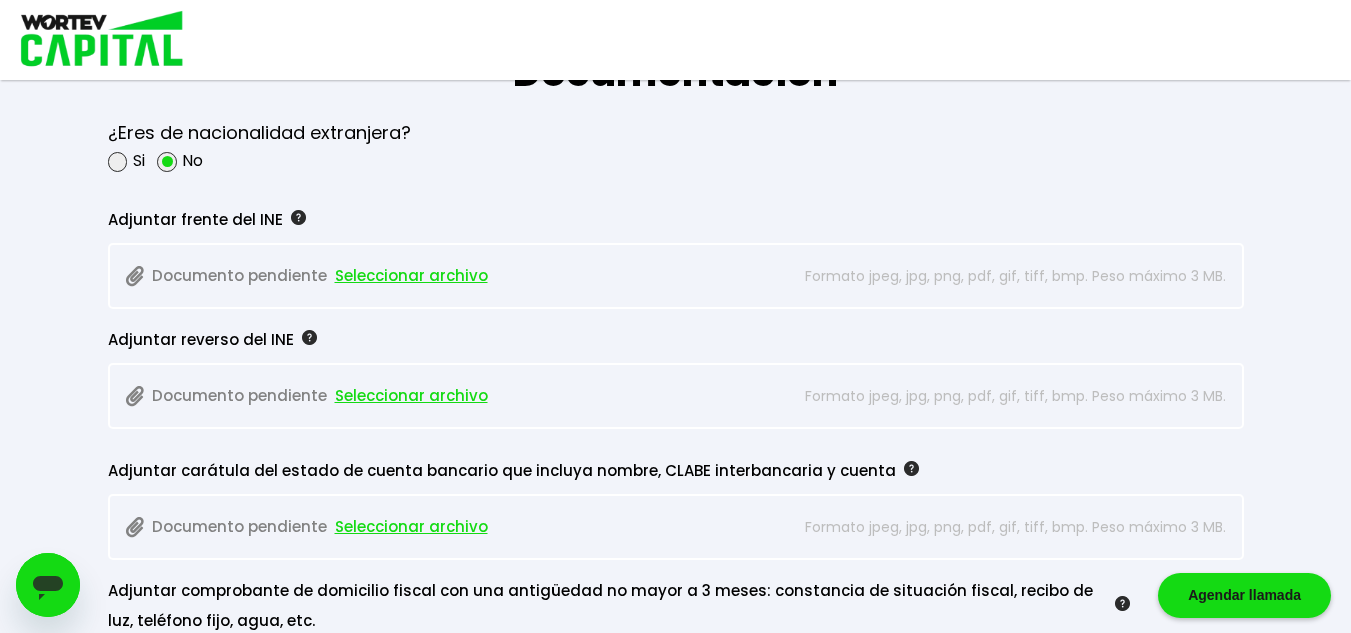 scroll, scrollTop: 1672, scrollLeft: 0, axis: vertical 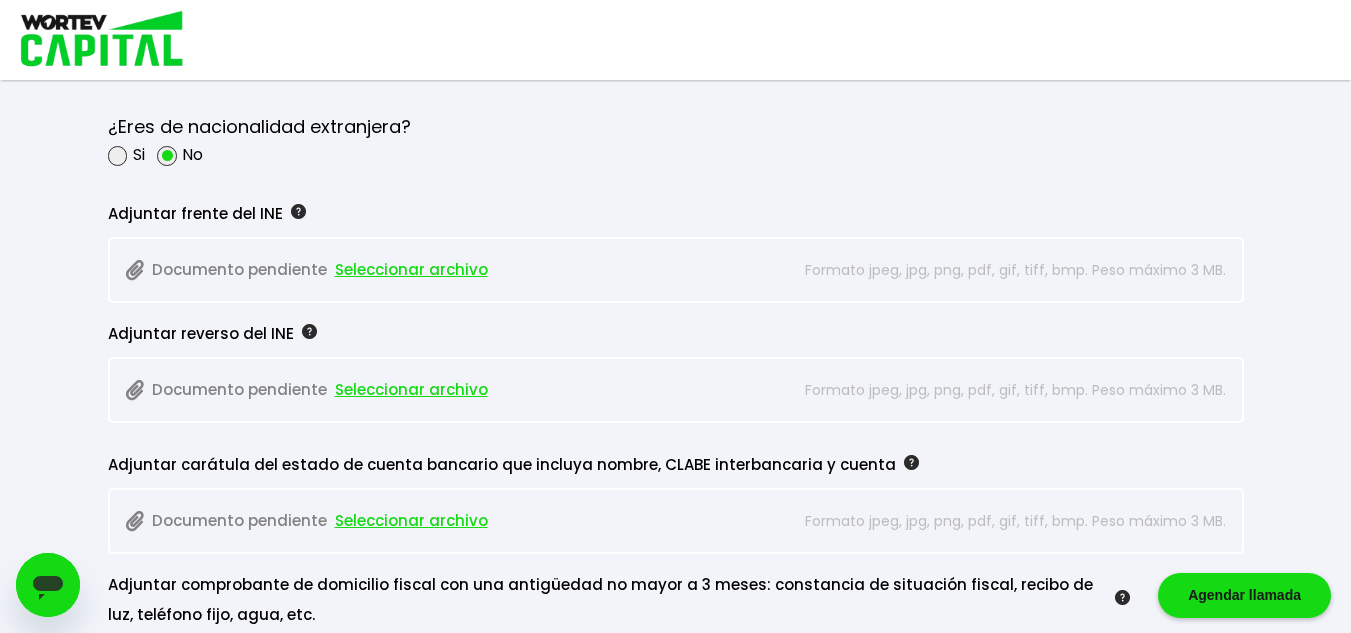 type on "1523786158" 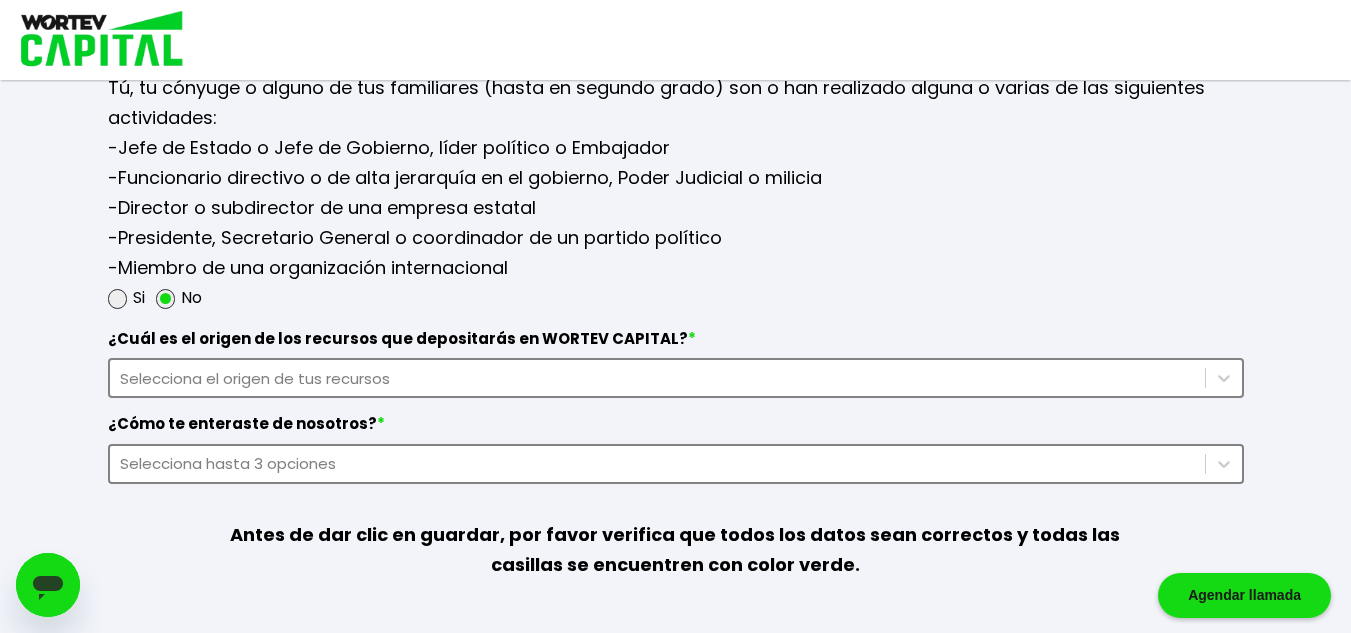 scroll, scrollTop: 2745, scrollLeft: 0, axis: vertical 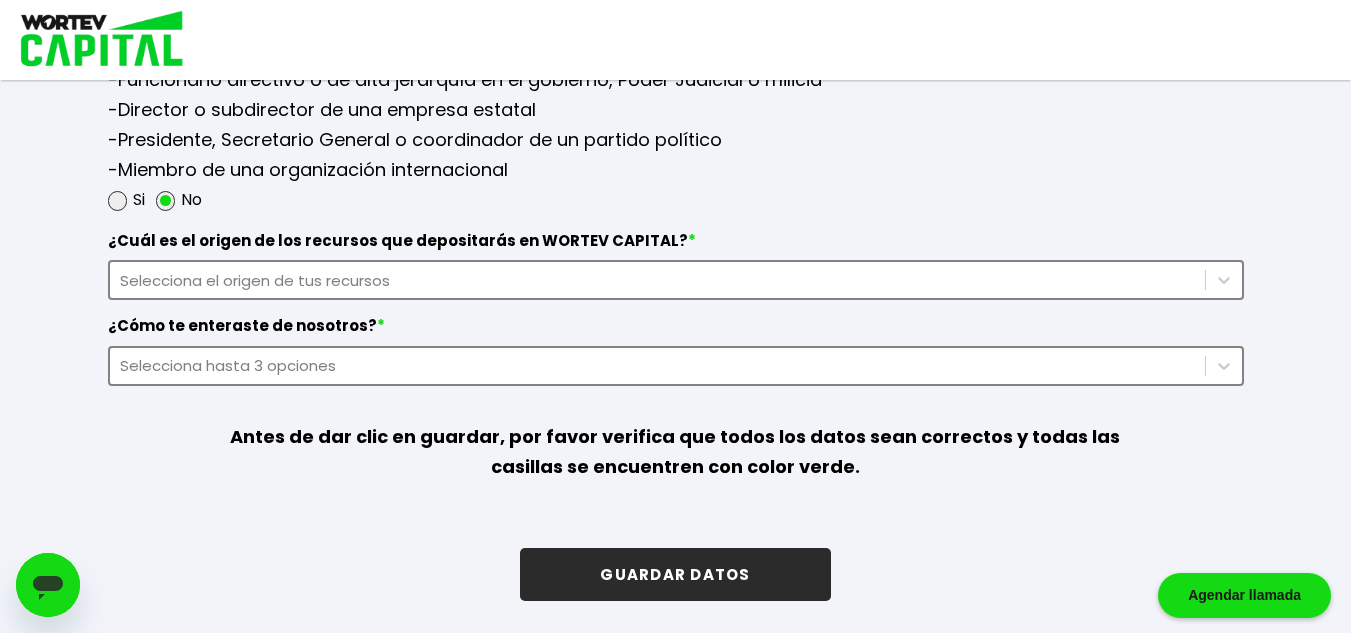 click on "GUARDAR DATOS" at bounding box center [675, 574] 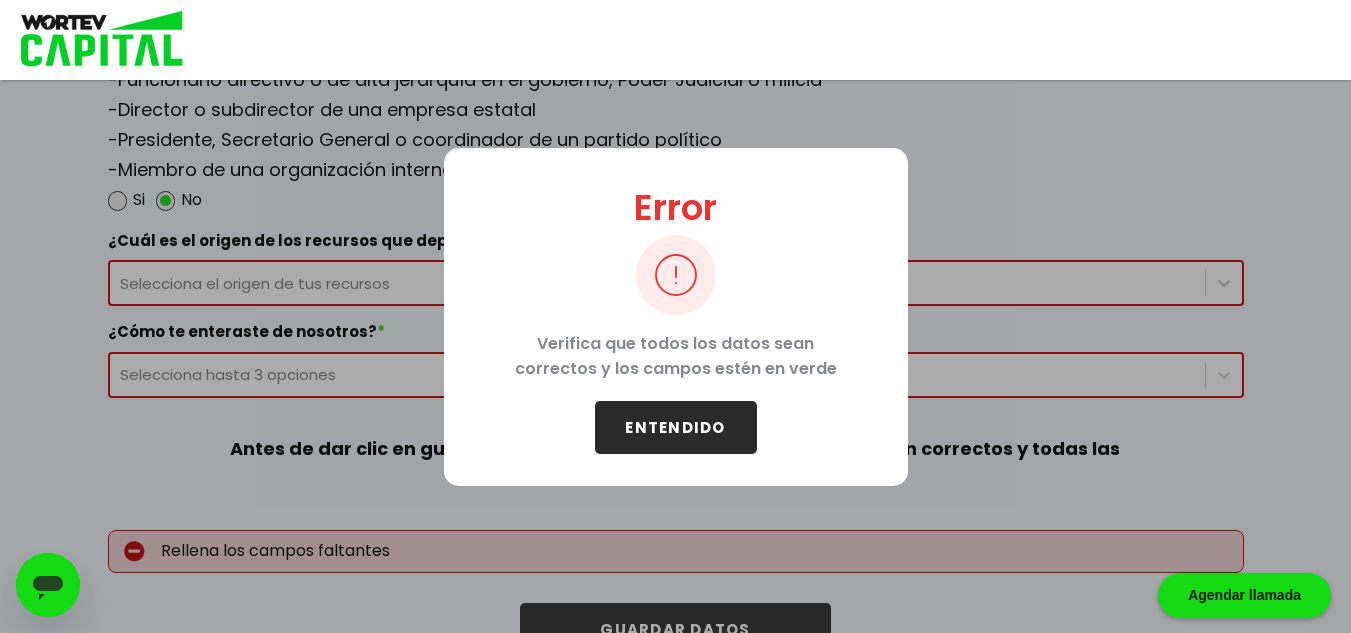 click on "ENTENDIDO" at bounding box center [676, 427] 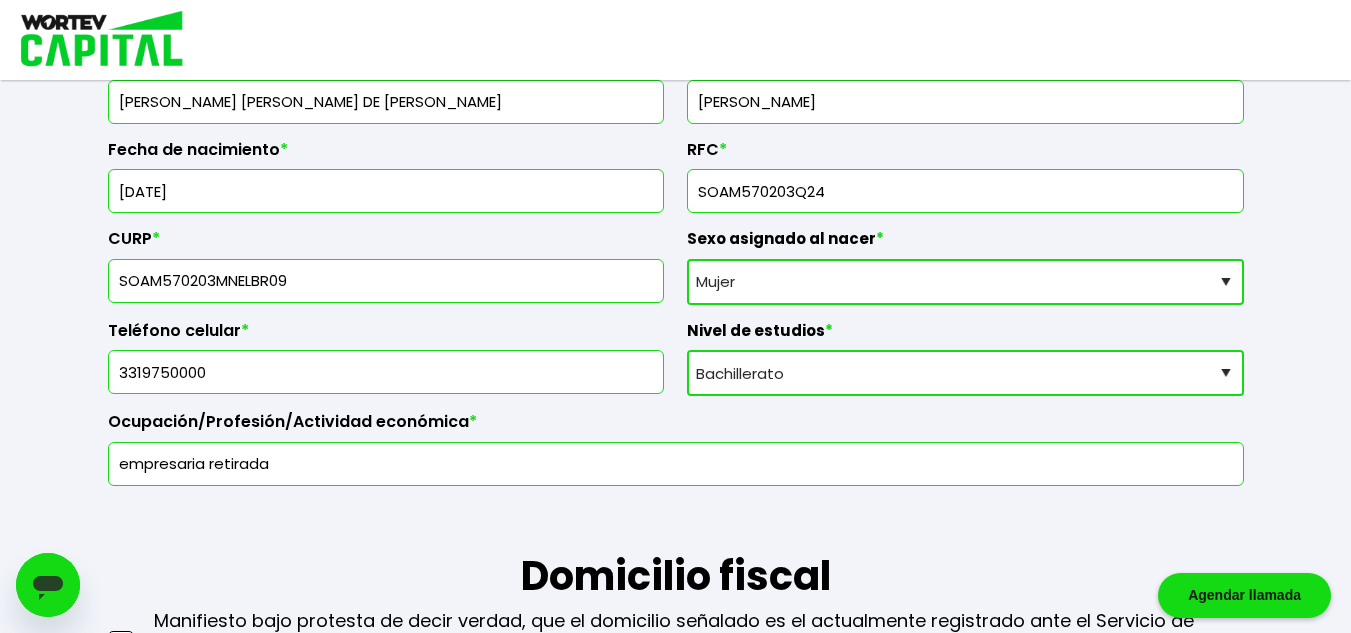 scroll, scrollTop: 0, scrollLeft: 0, axis: both 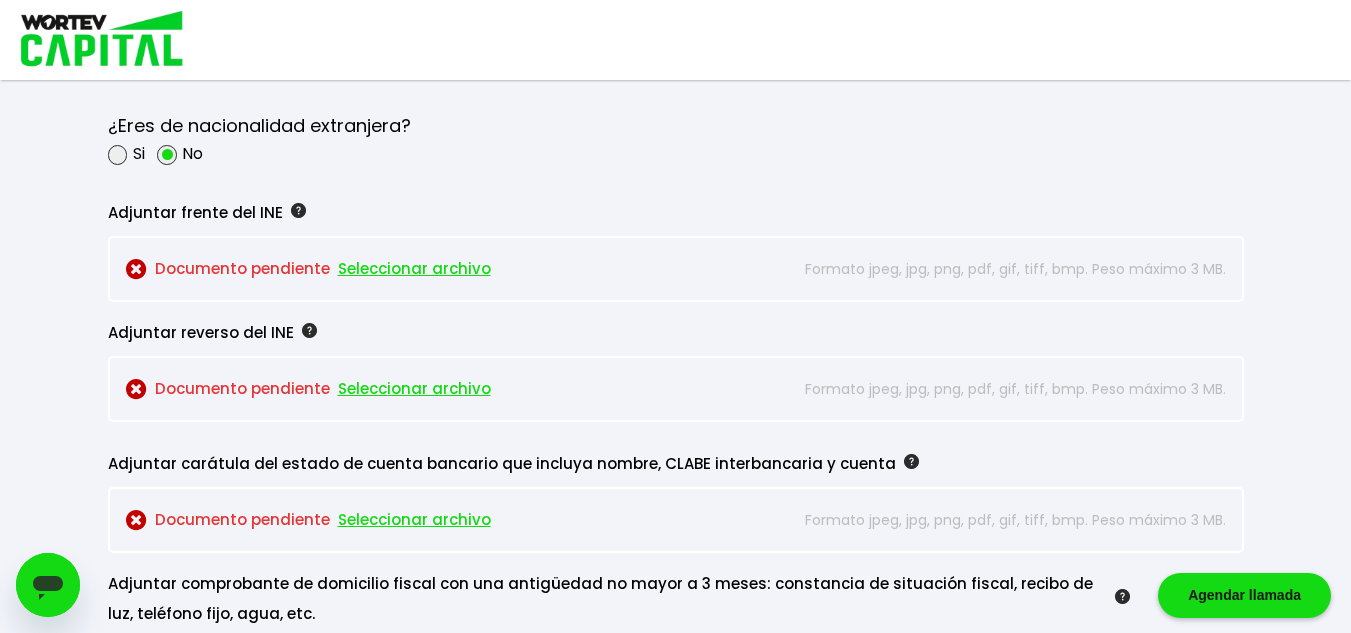 click on "Seleccionar archivo" at bounding box center [414, 269] 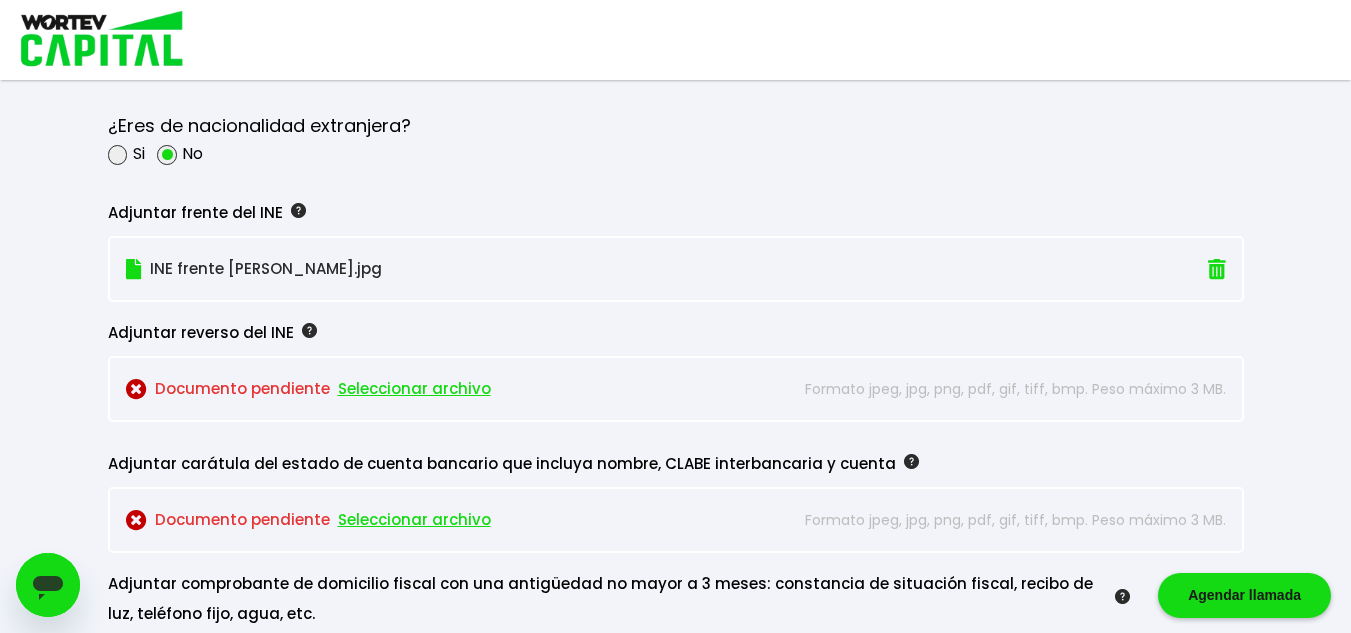 click on "Seleccionar archivo" at bounding box center (414, 389) 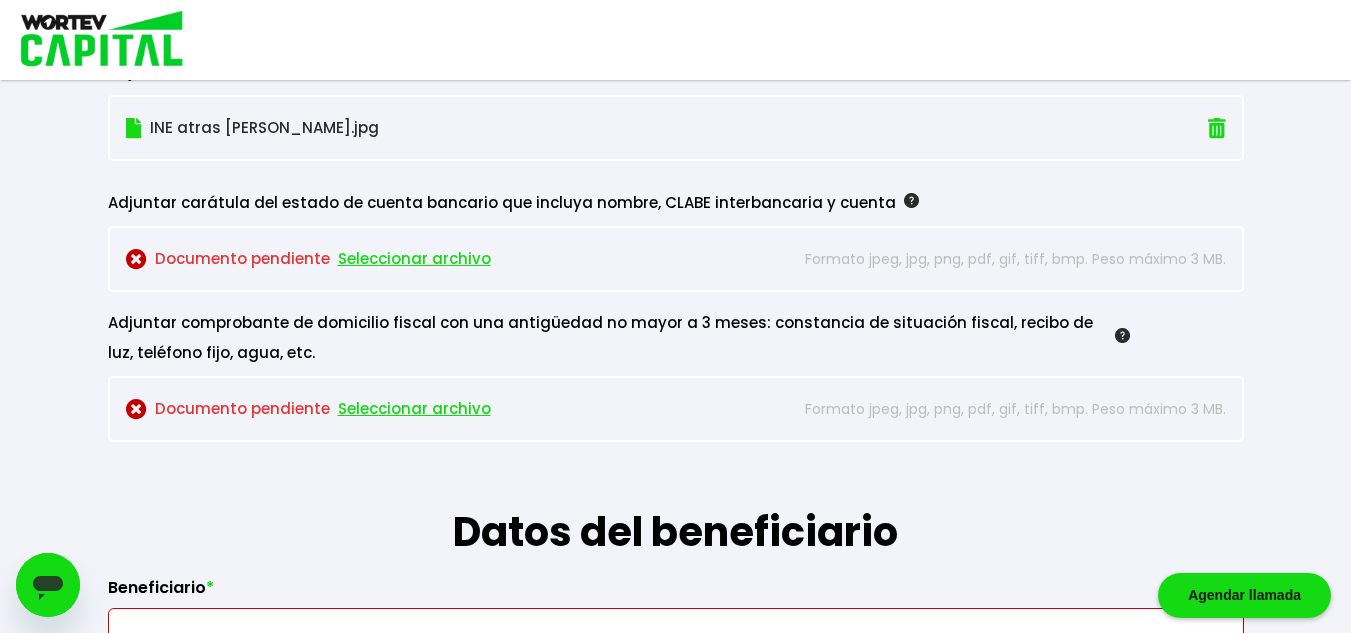 scroll, scrollTop: 1985, scrollLeft: 0, axis: vertical 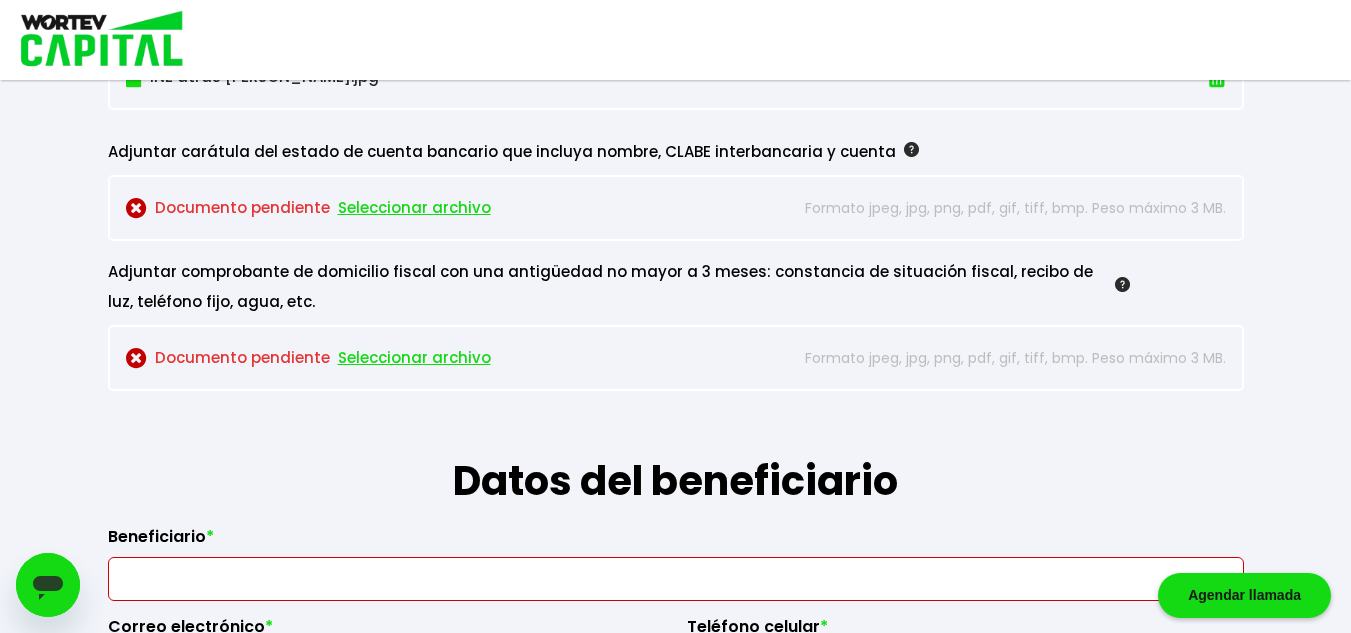 click on "Seleccionar archivo" at bounding box center [414, 358] 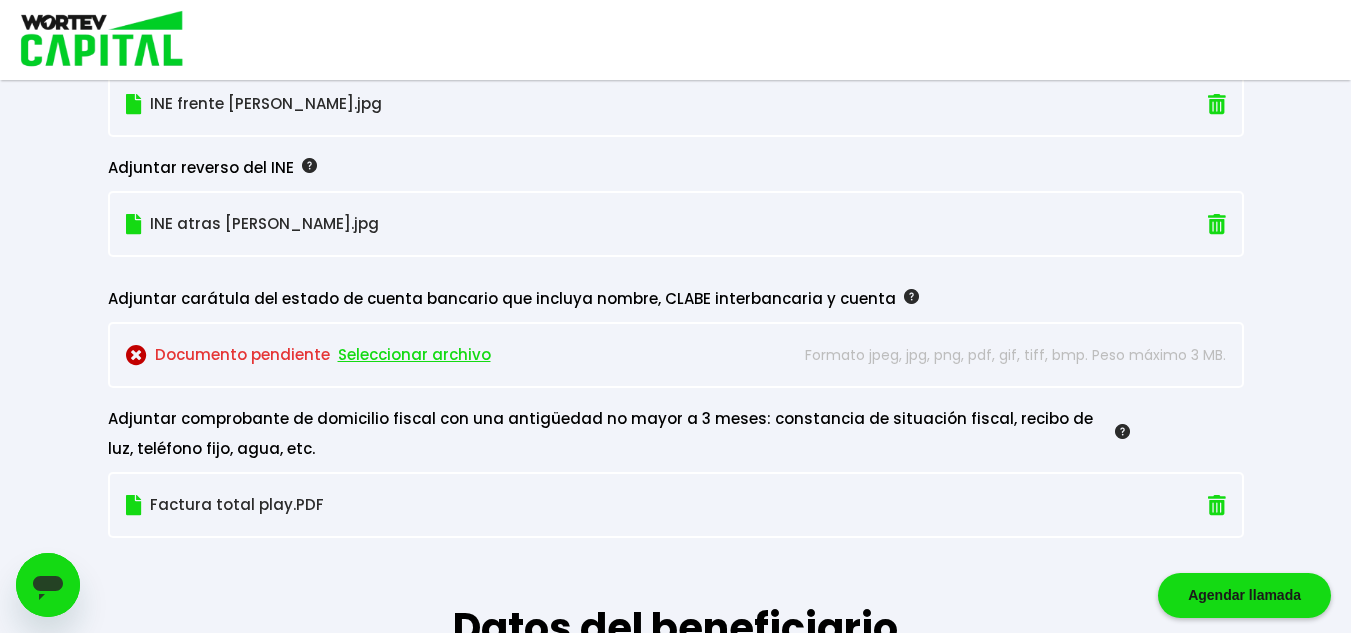 scroll, scrollTop: 1917, scrollLeft: 0, axis: vertical 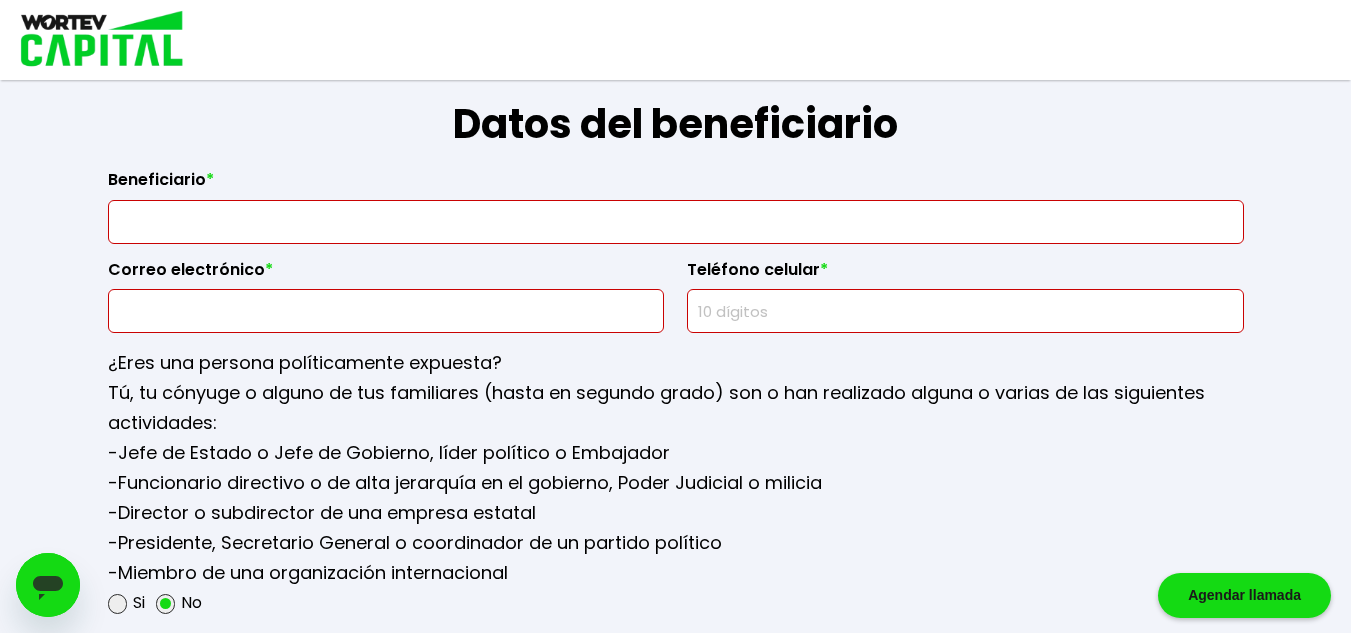 click at bounding box center (676, 222) 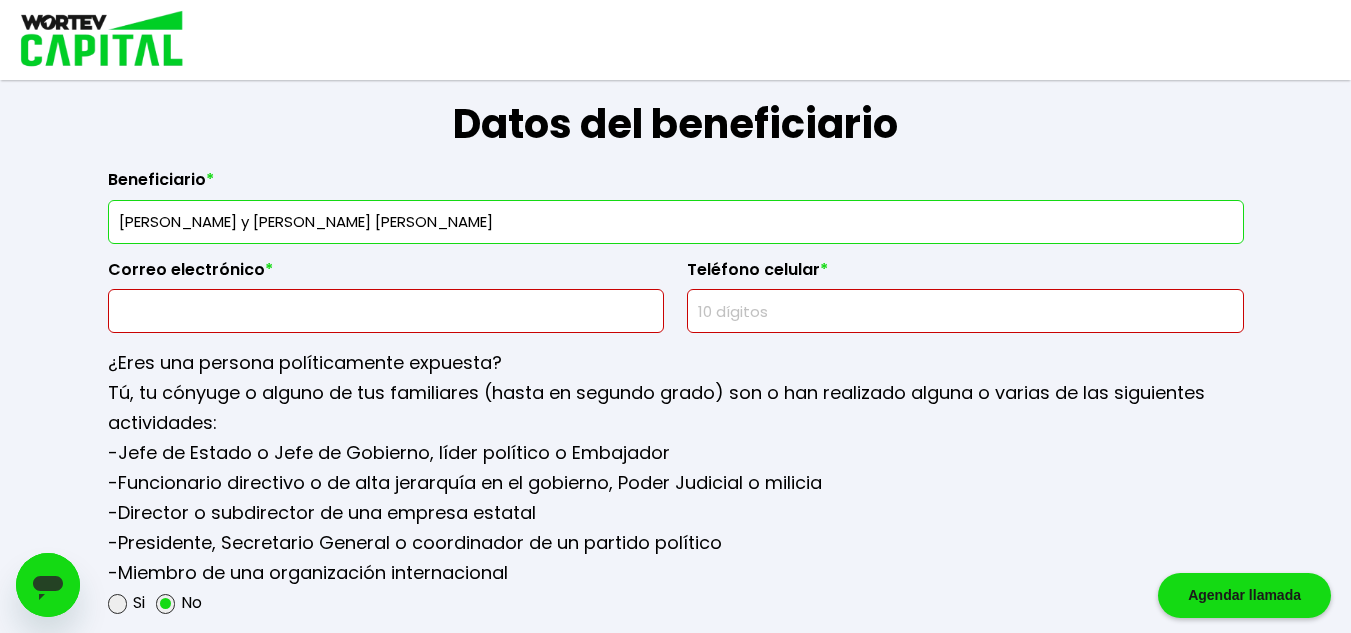 type on "[PERSON_NAME] y [PERSON_NAME] [PERSON_NAME]" 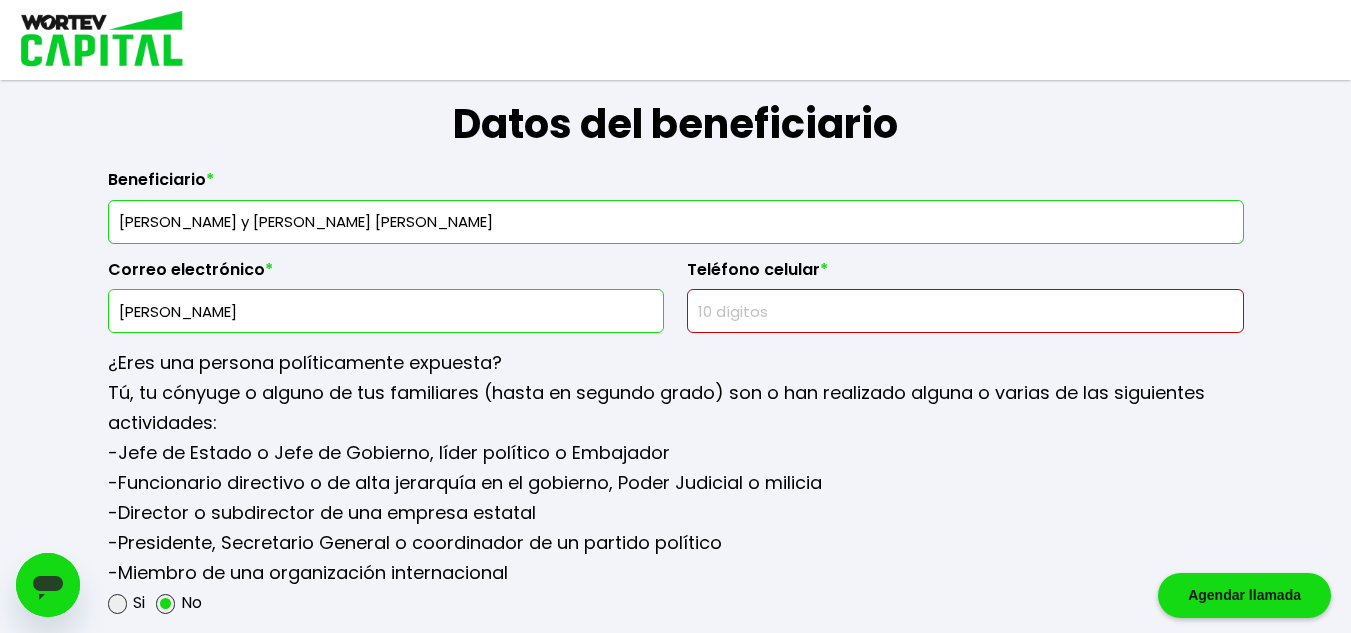 type on "[EMAIL_ADDRESS][DOMAIN_NAME]" 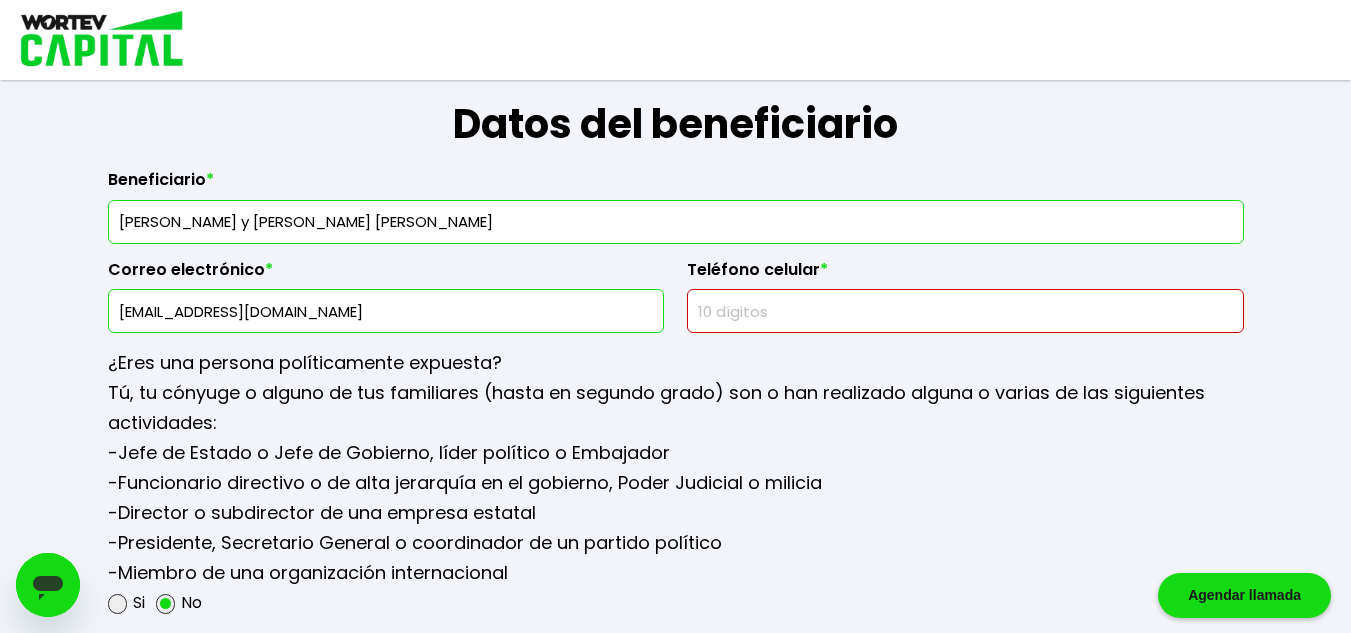click at bounding box center [965, 311] 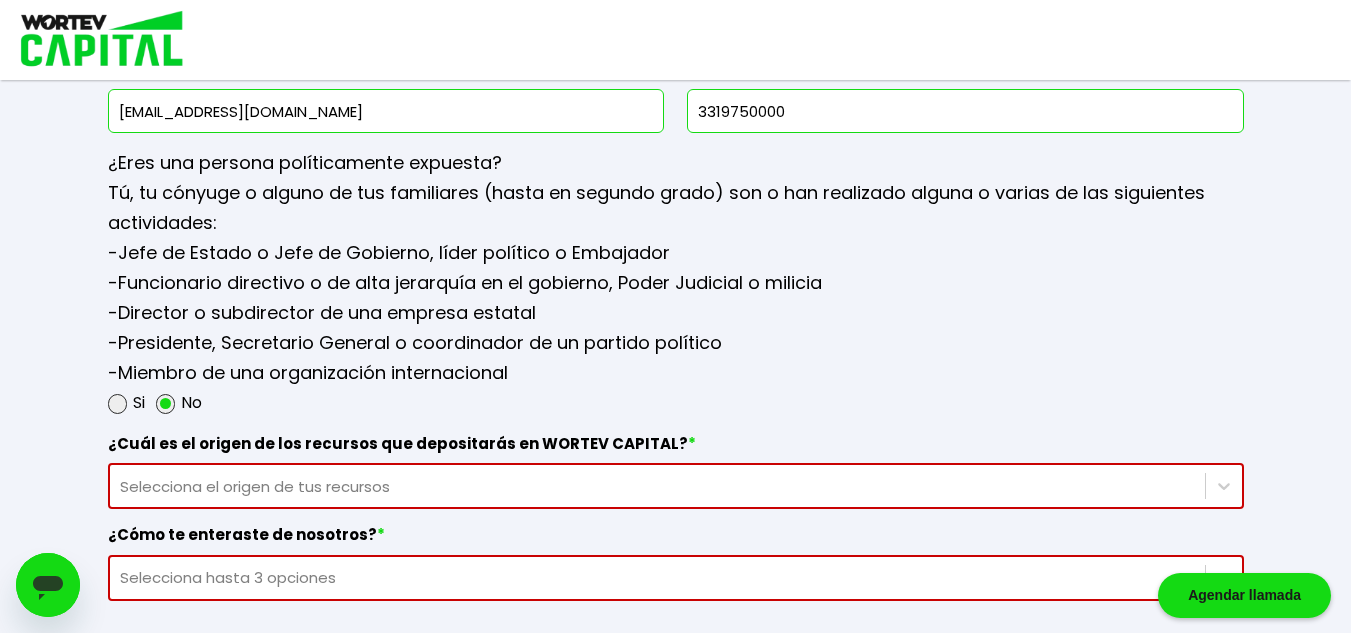scroll, scrollTop: 2609, scrollLeft: 0, axis: vertical 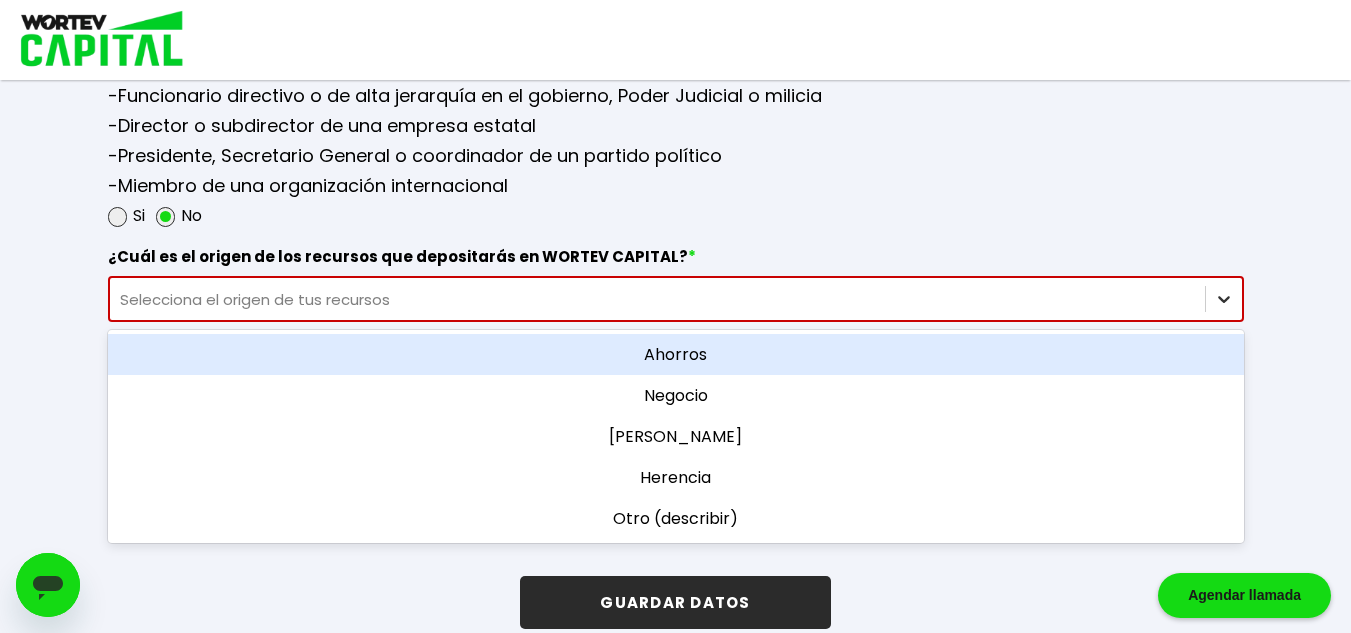 click 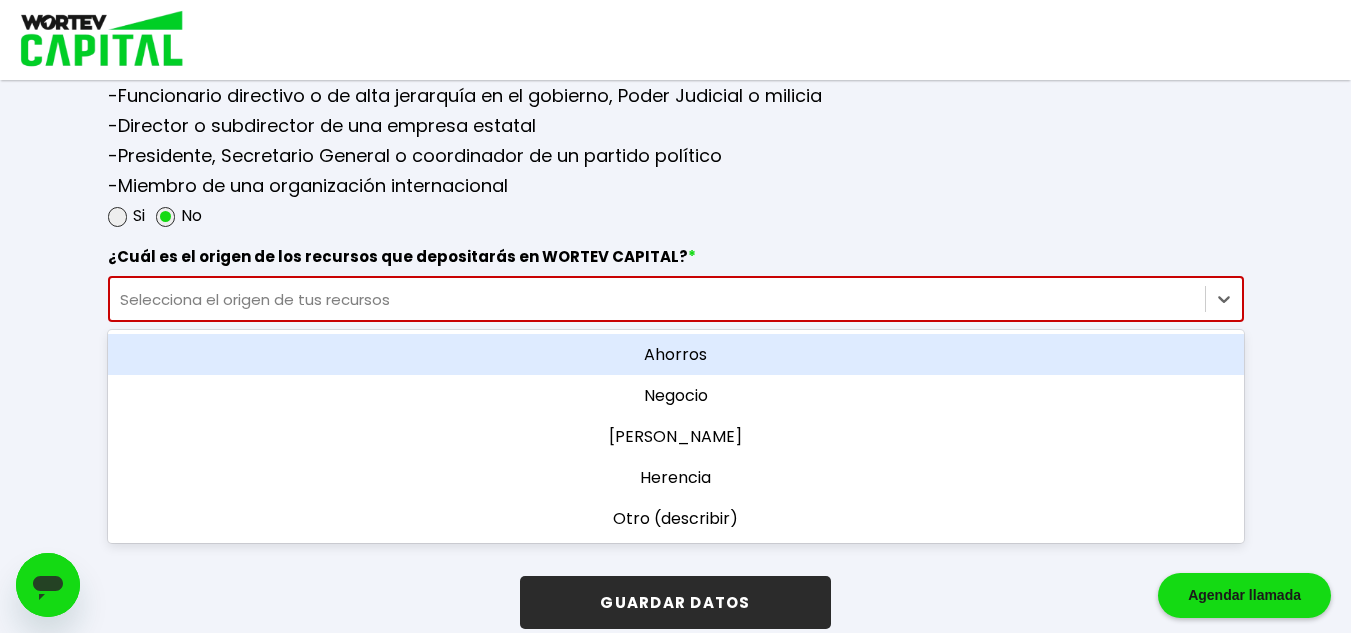 click on "Ahorros" at bounding box center [676, 354] 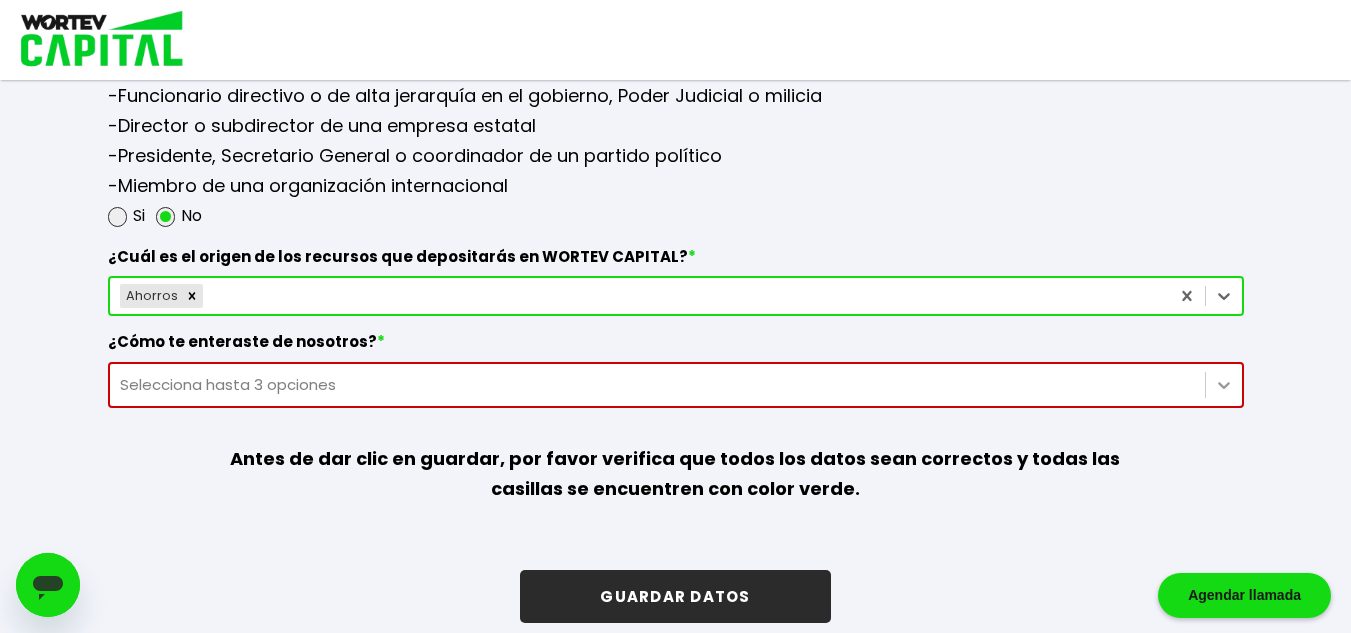 scroll, scrollTop: 2751, scrollLeft: 0, axis: vertical 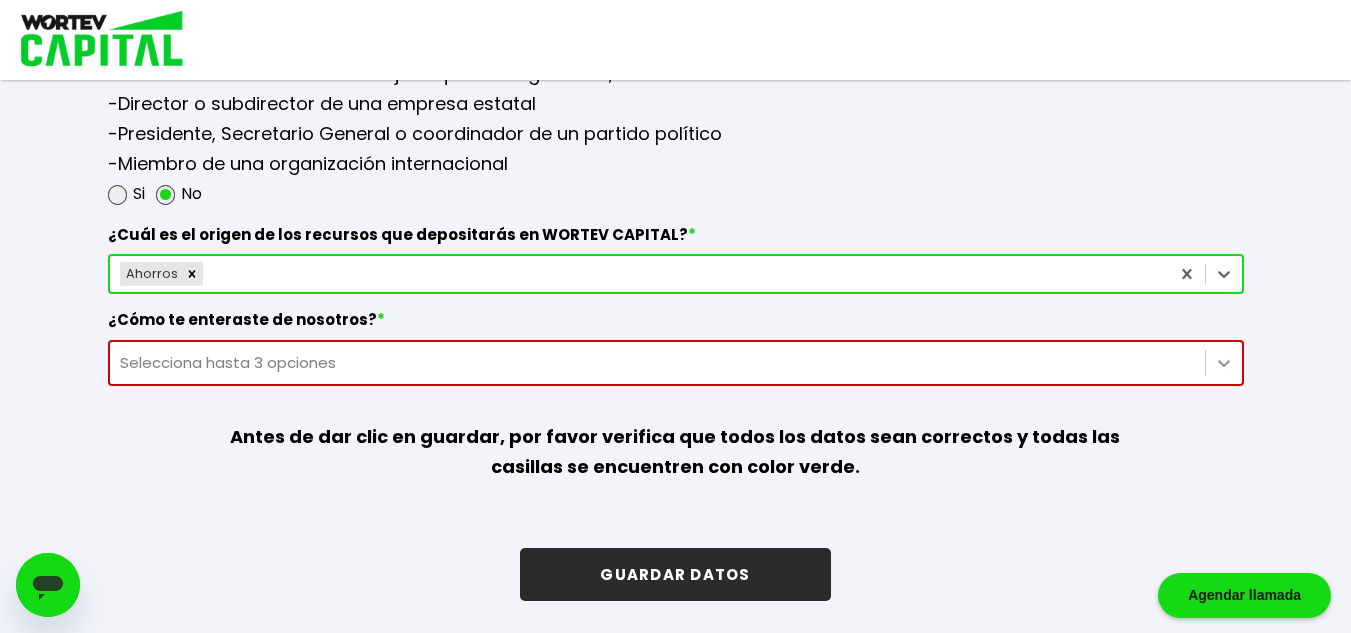 click at bounding box center [1223, 363] 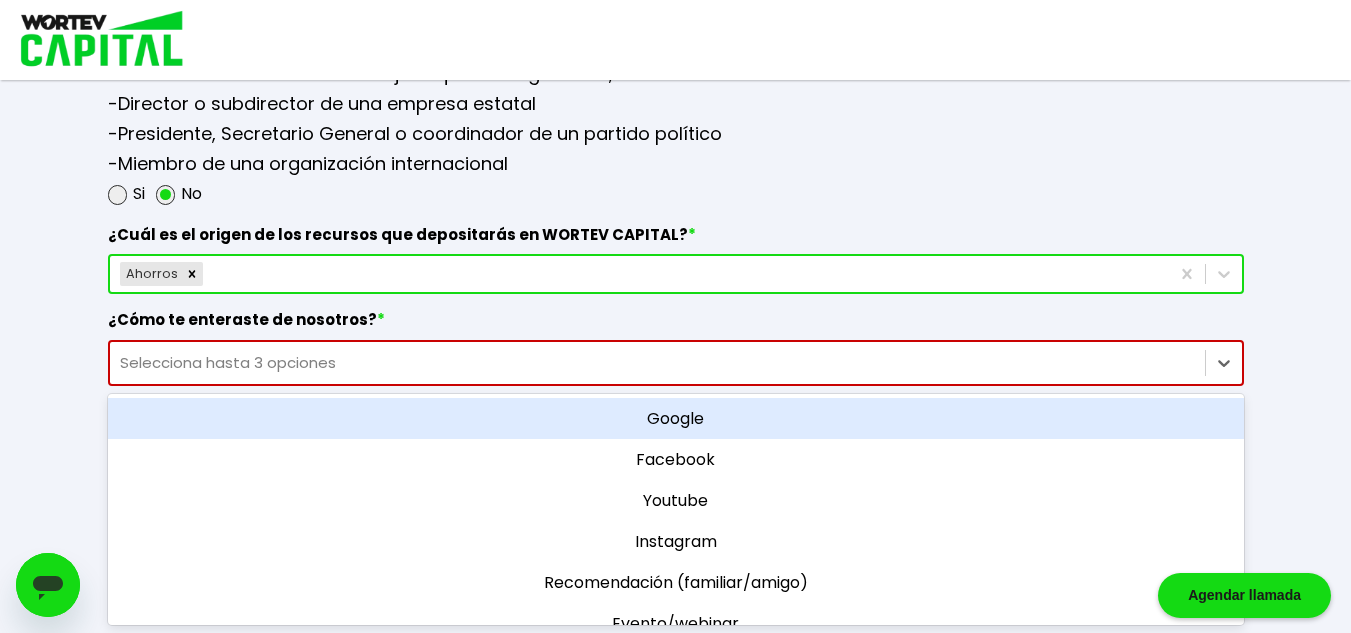 click on "Google" at bounding box center [676, 418] 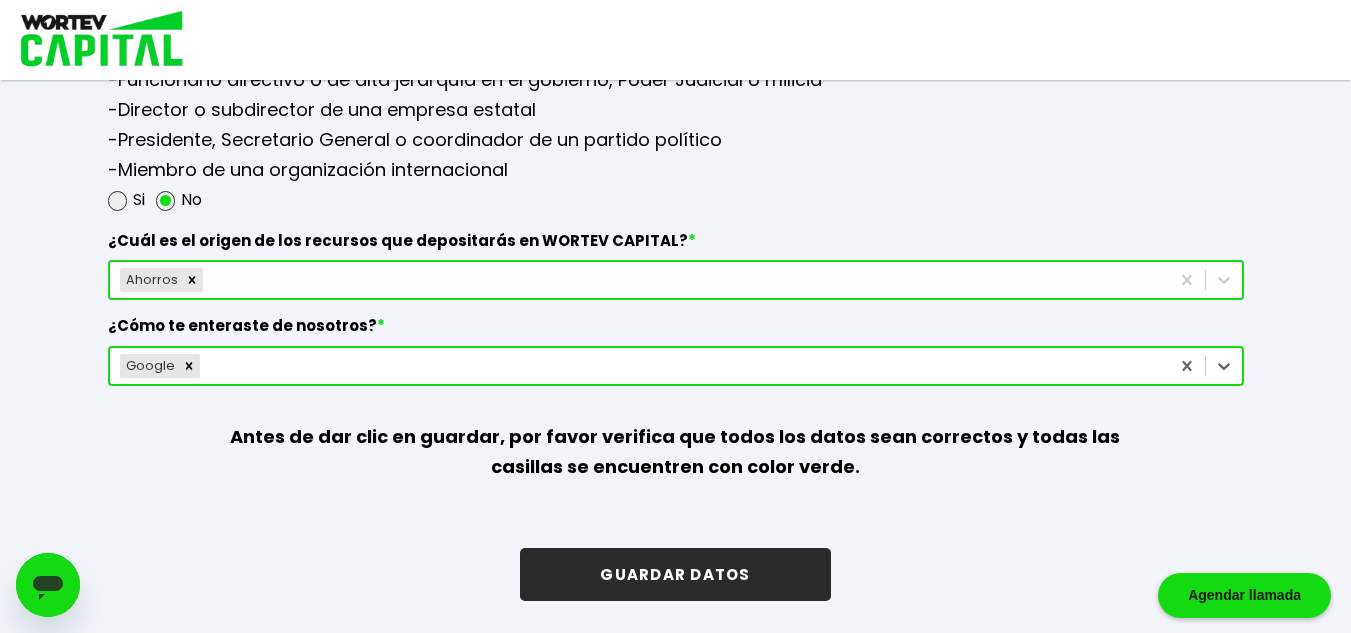 scroll, scrollTop: 2745, scrollLeft: 0, axis: vertical 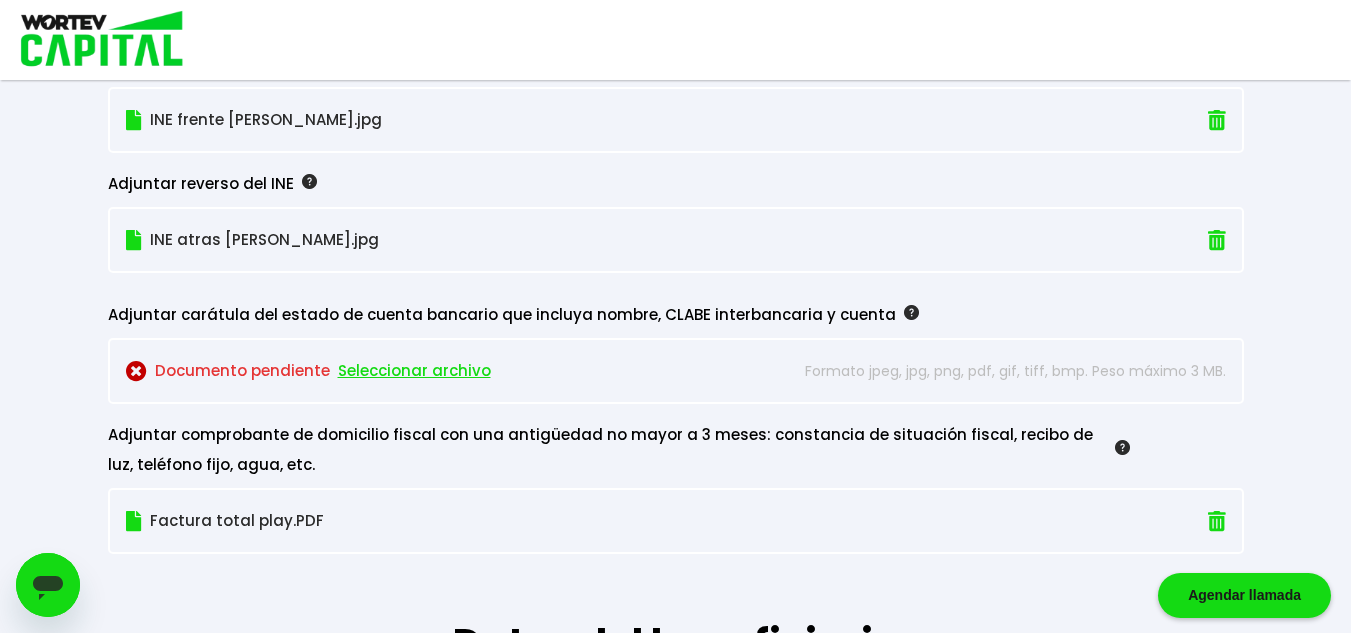 click on "Seleccionar archivo" at bounding box center (414, 371) 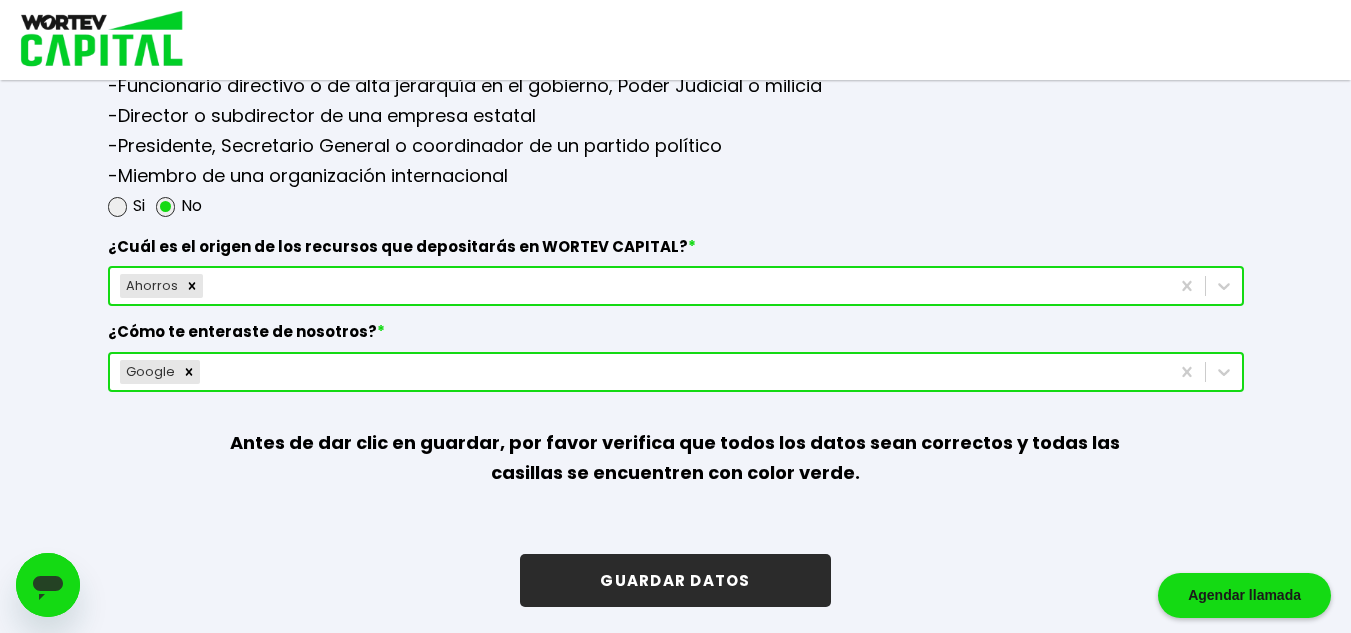 scroll, scrollTop: 2745, scrollLeft: 0, axis: vertical 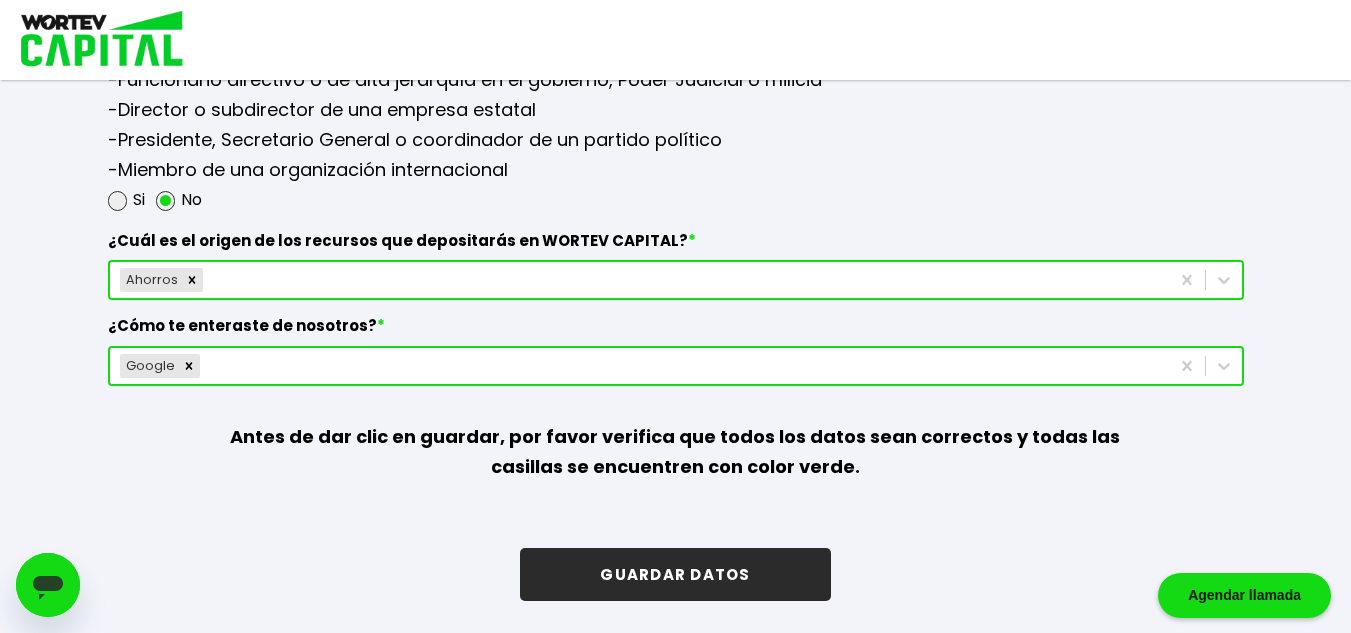 click on "GUARDAR DATOS" at bounding box center [675, 574] 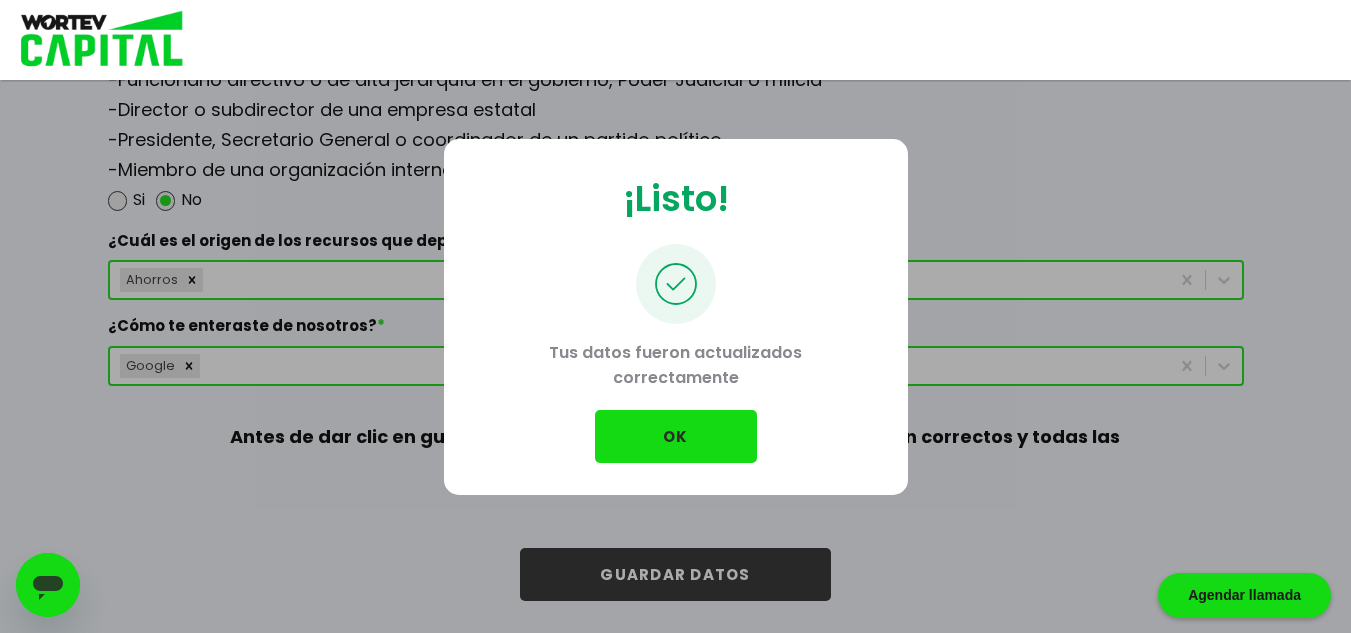 click on "OK" at bounding box center (676, 436) 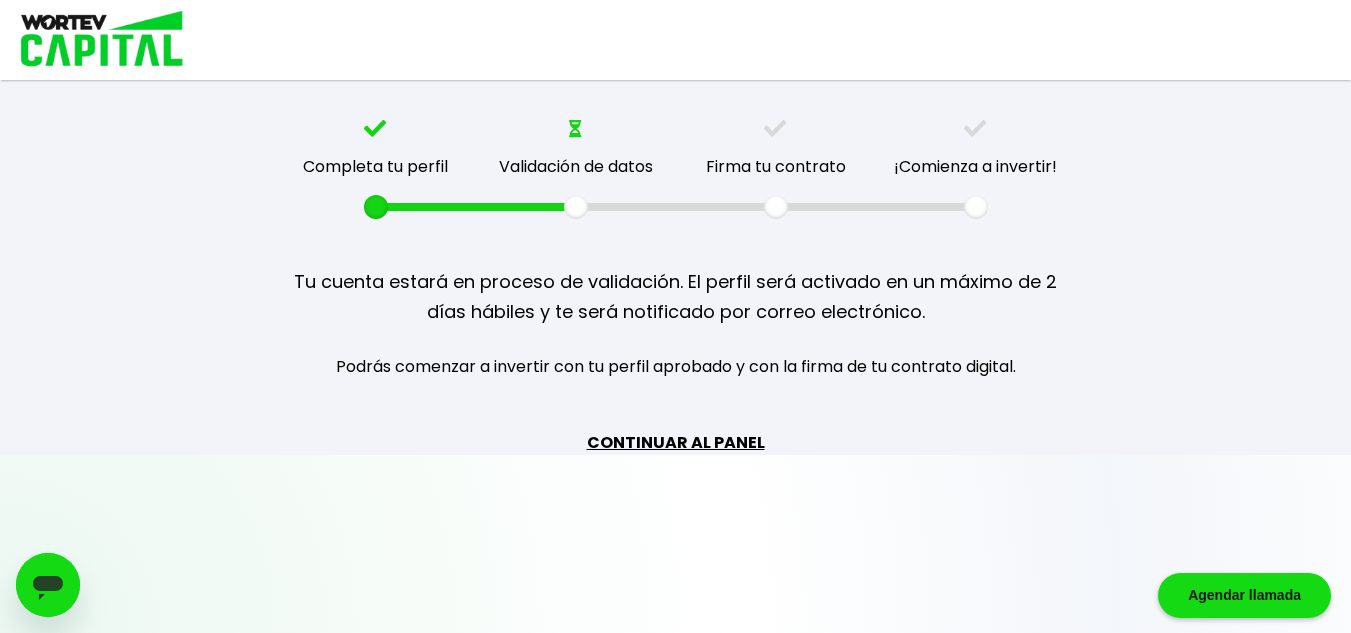 scroll, scrollTop: 0, scrollLeft: 0, axis: both 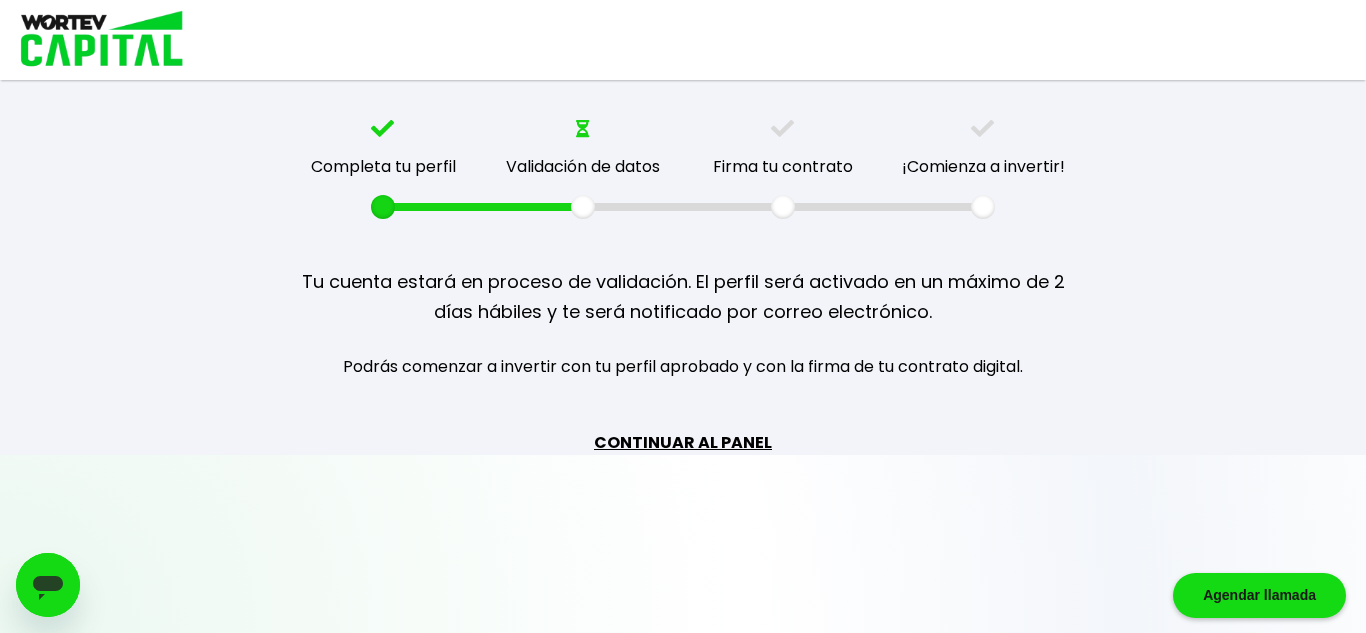 click on "CONTINUAR AL PANEL" at bounding box center (683, 442) 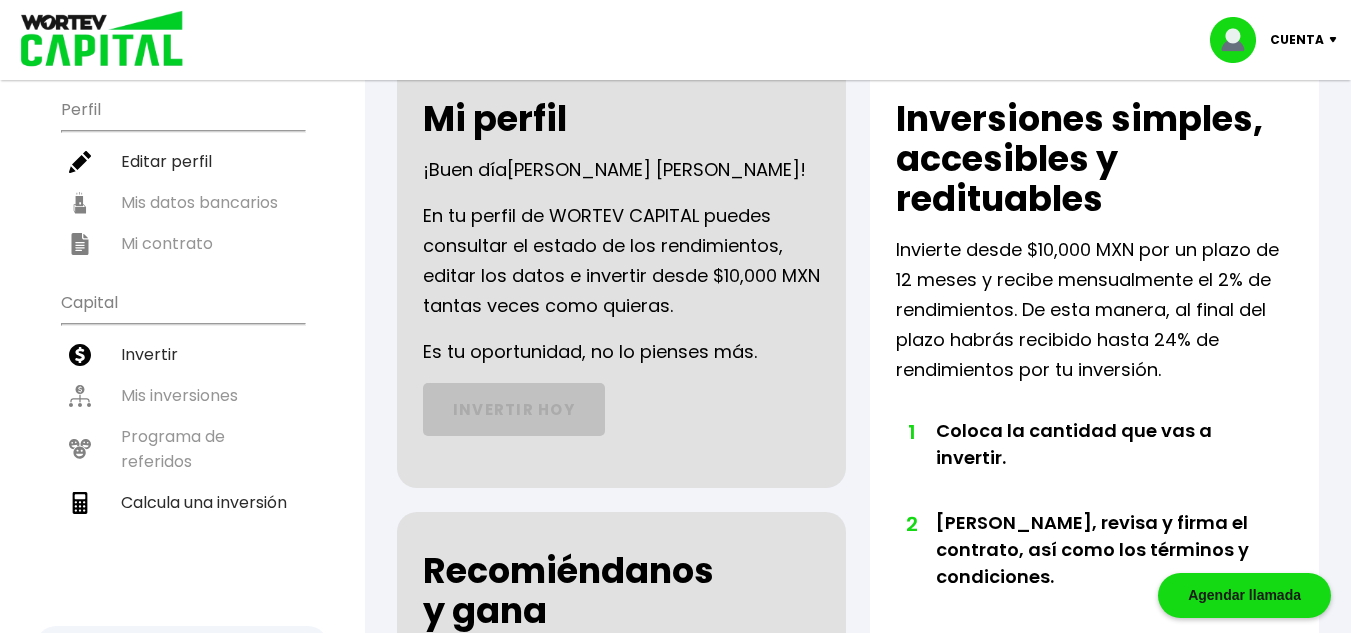 scroll, scrollTop: 127, scrollLeft: 0, axis: vertical 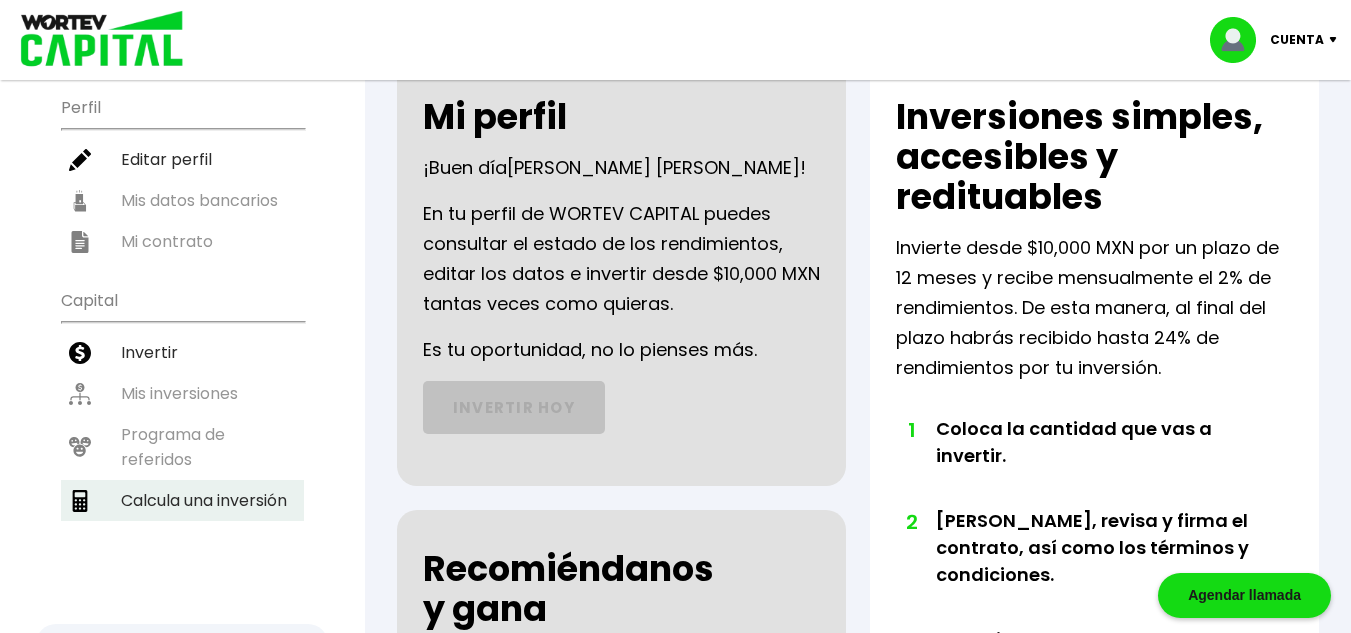 click on "Calcula una inversión" at bounding box center [182, 500] 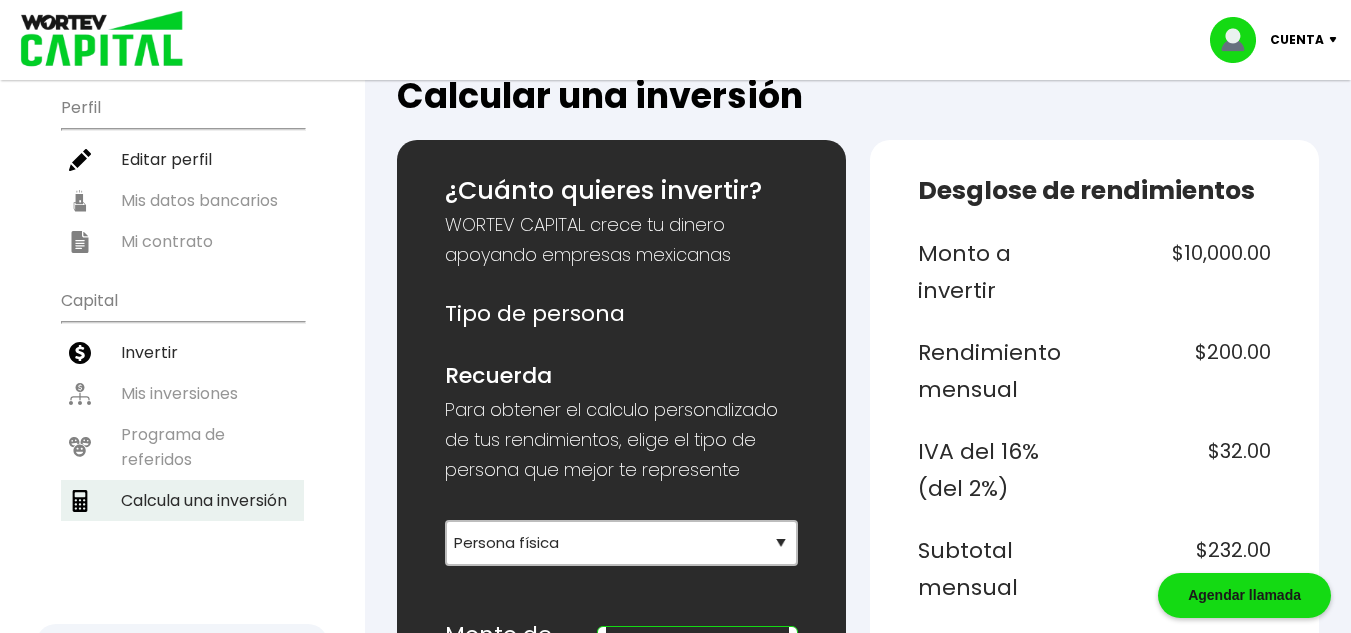 scroll, scrollTop: 0, scrollLeft: 0, axis: both 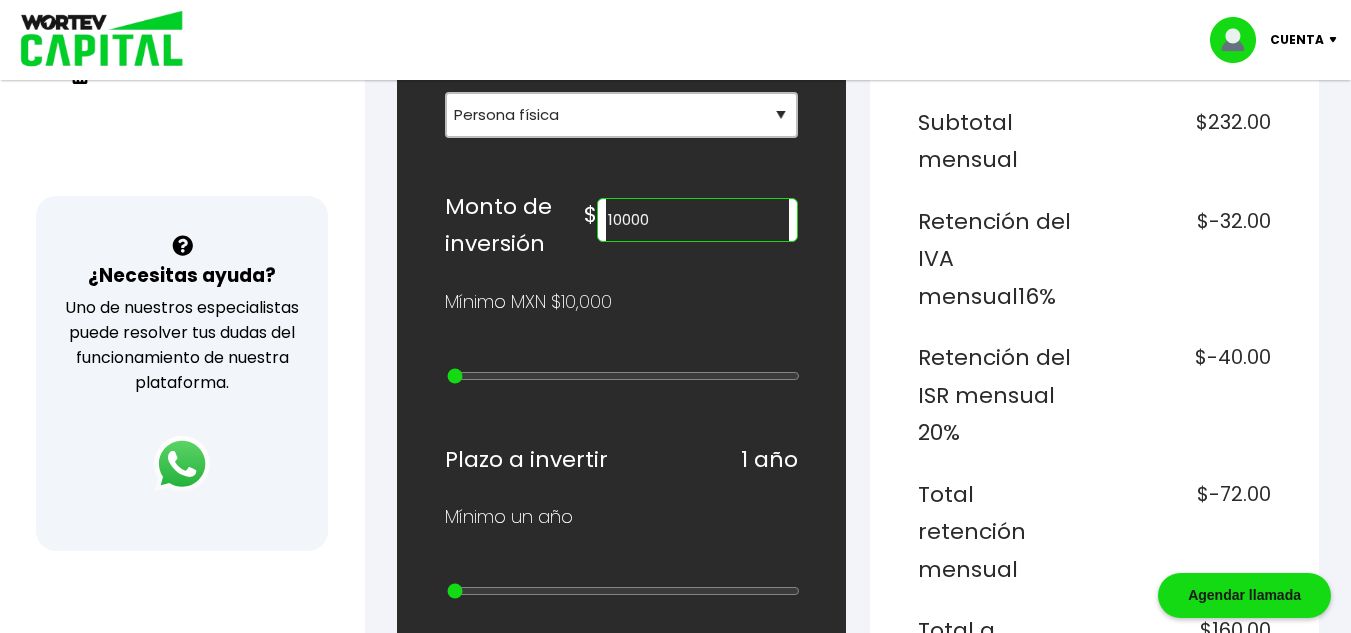 click on "10000" at bounding box center (697, 220) 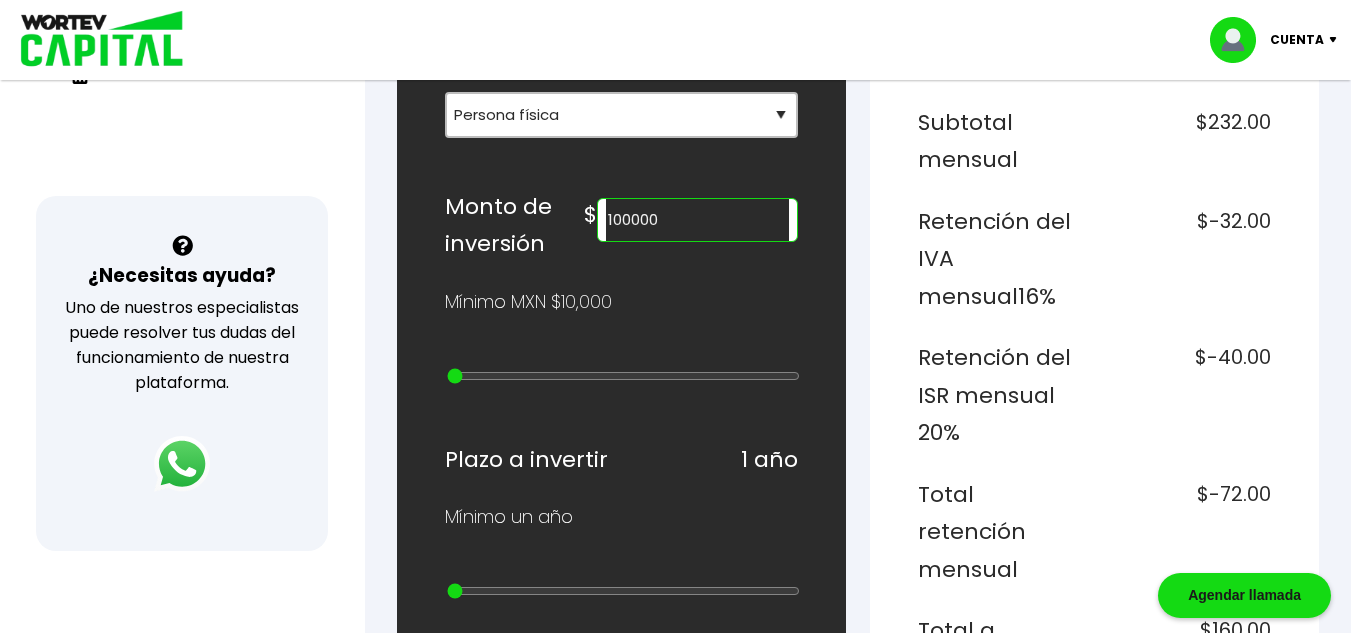 type on "100000" 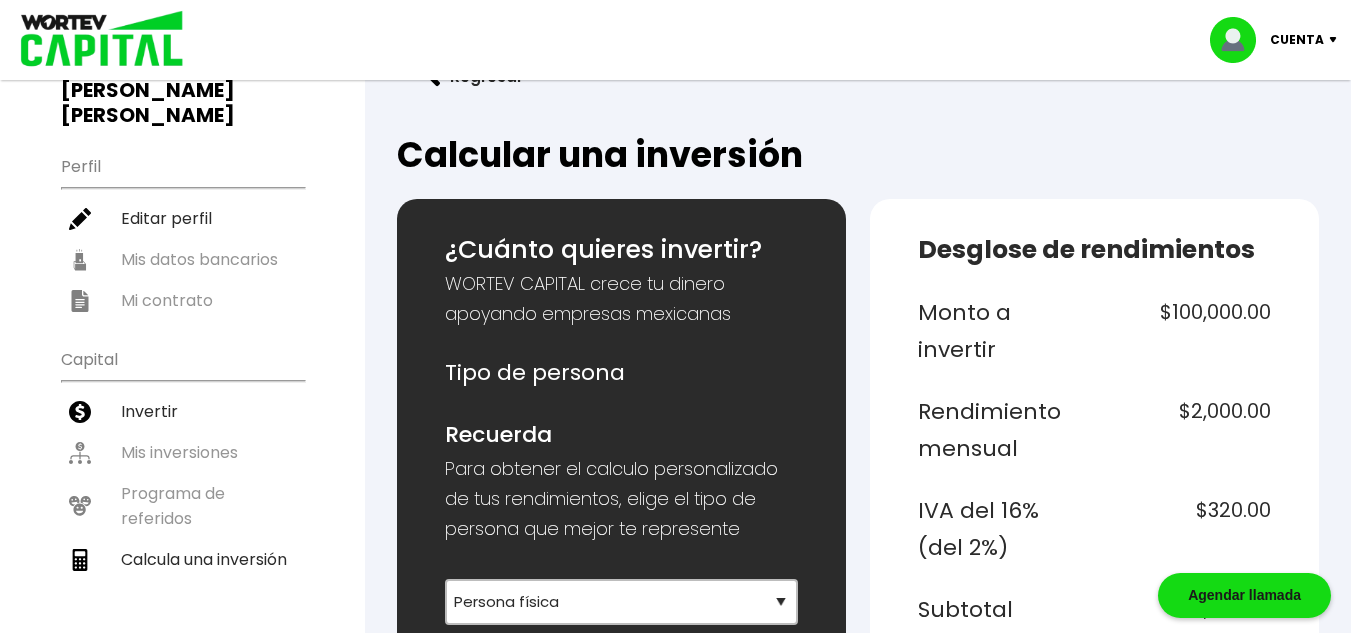 scroll, scrollTop: 0, scrollLeft: 0, axis: both 